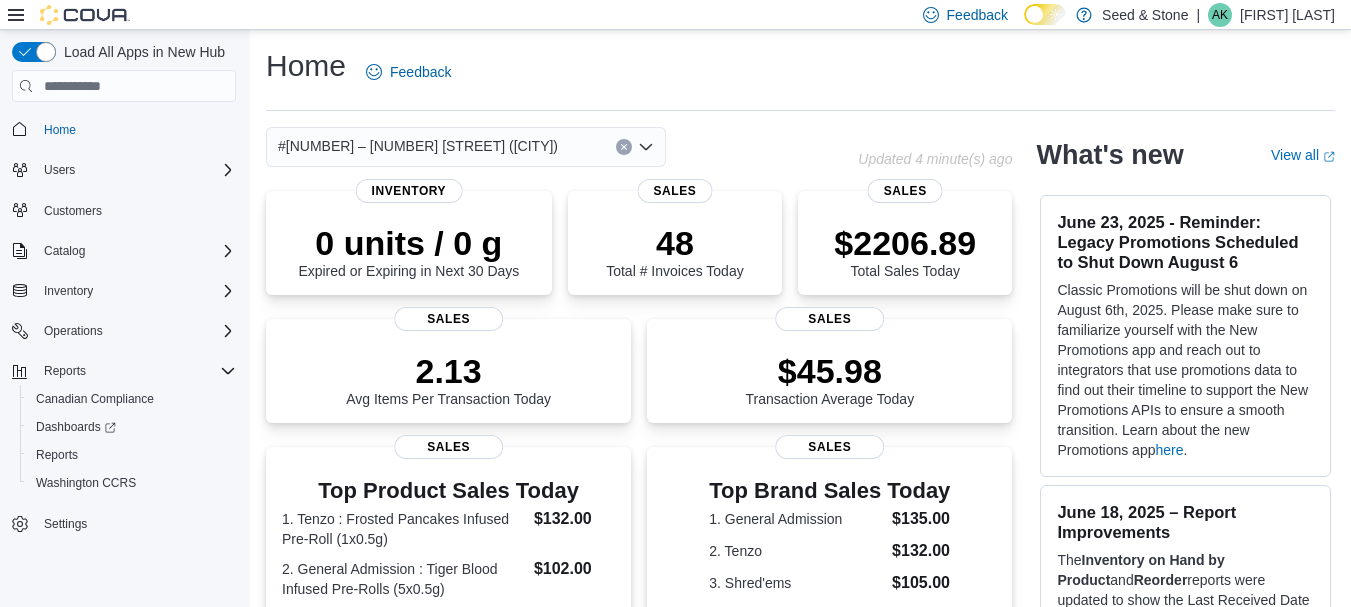 scroll, scrollTop: 531, scrollLeft: 0, axis: vertical 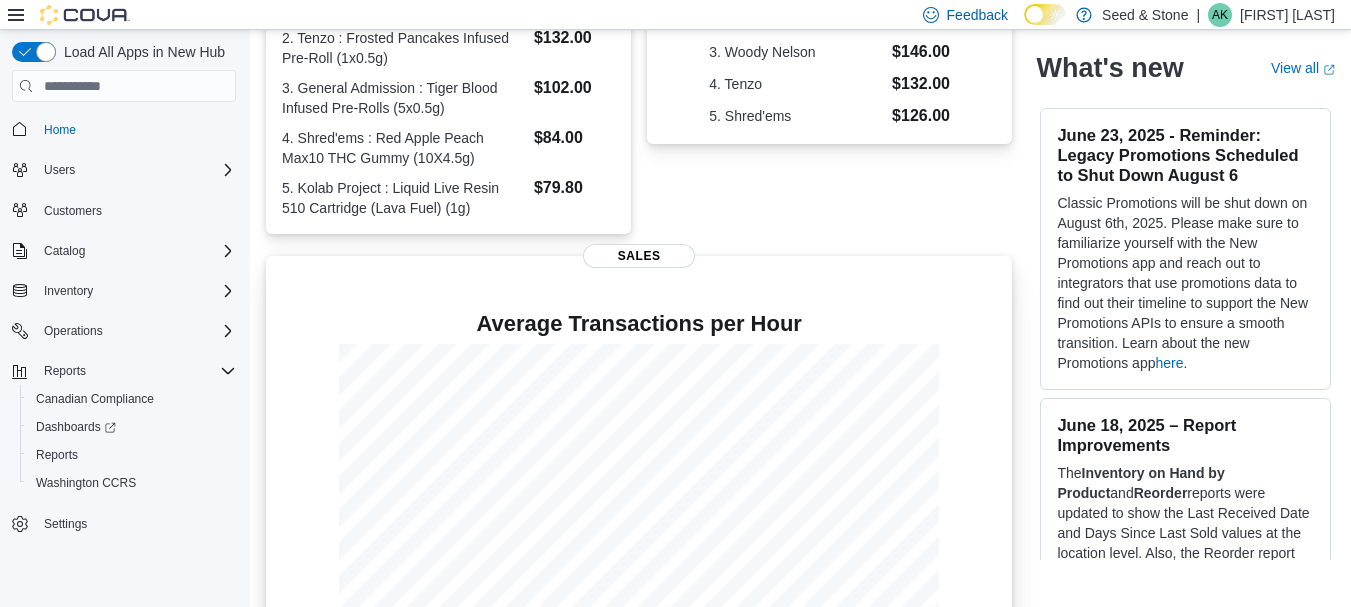 click on "Average Transactions per Hour Sales" at bounding box center (639, 458) 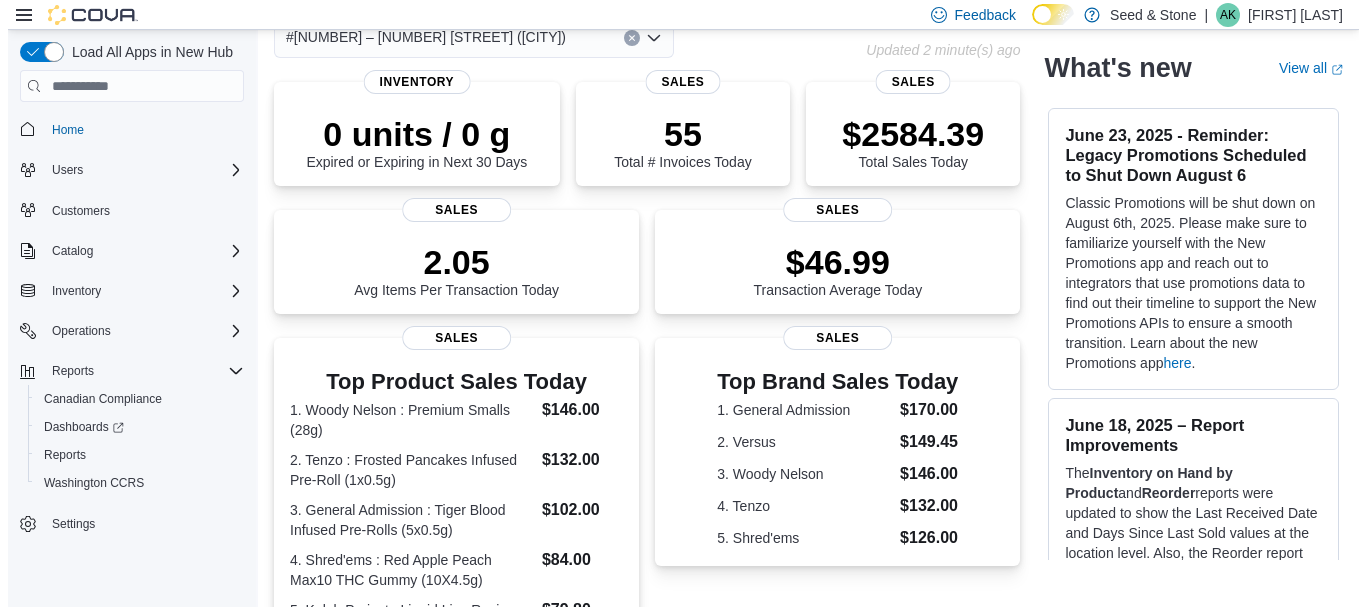 scroll, scrollTop: 0, scrollLeft: 0, axis: both 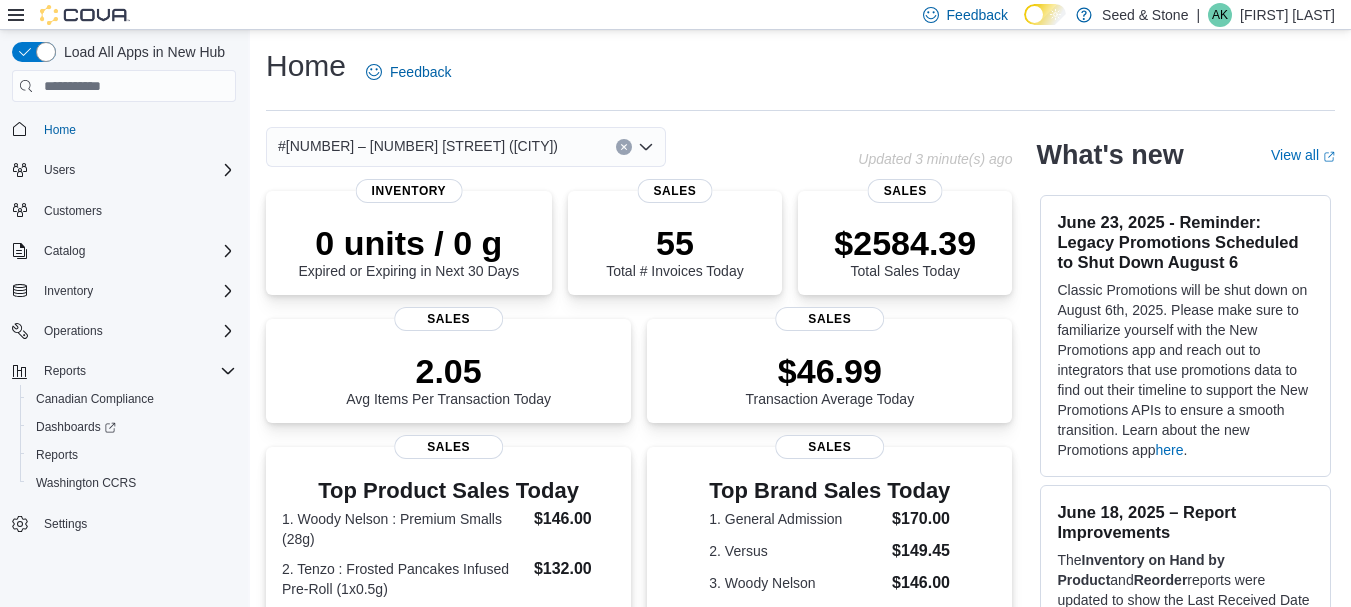 click on "Home Feedback" at bounding box center [800, 78] 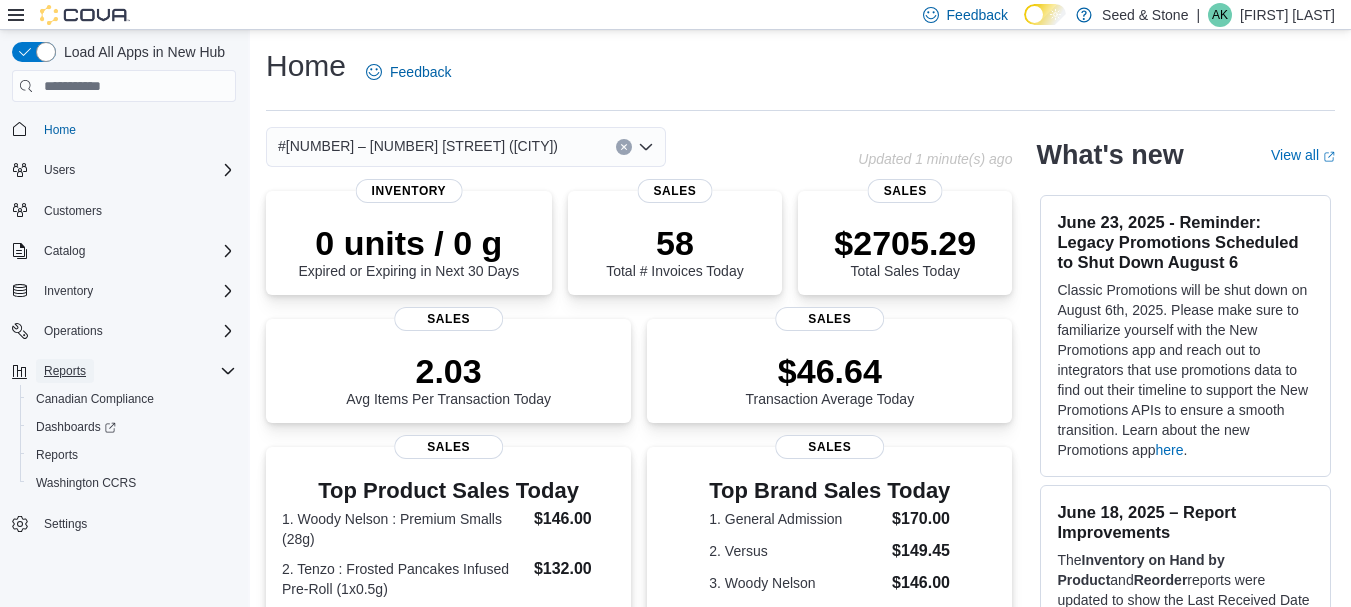 click on "Reports" at bounding box center (65, 371) 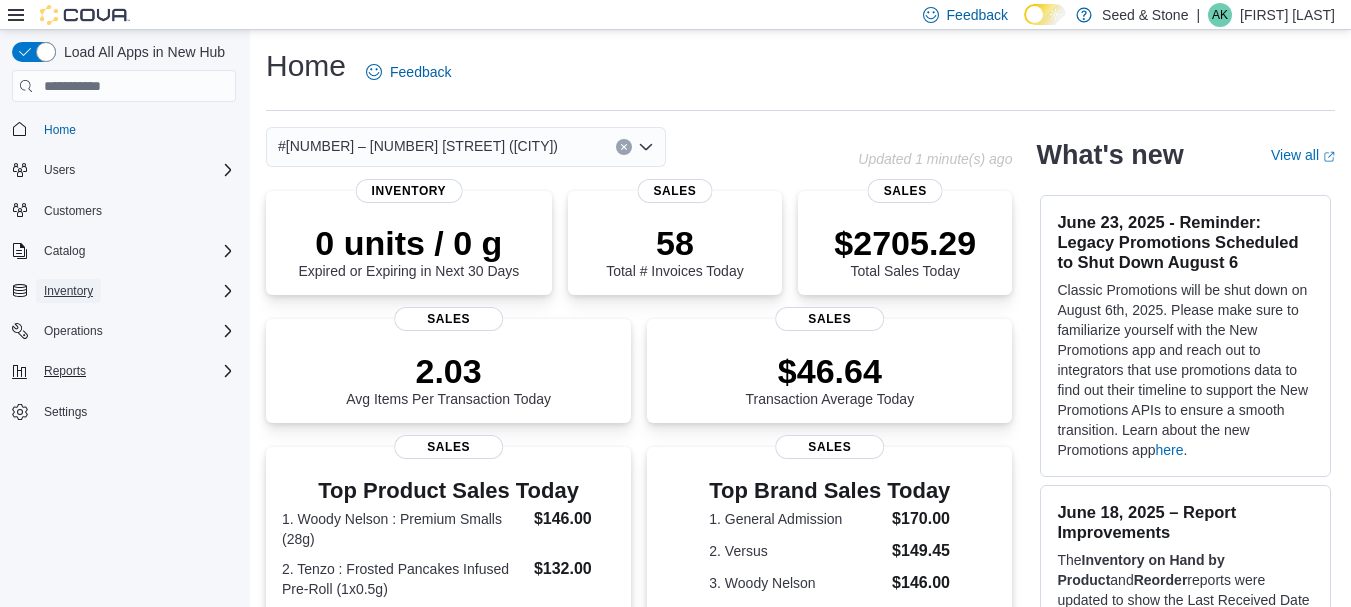 click on "Inventory" at bounding box center [68, 291] 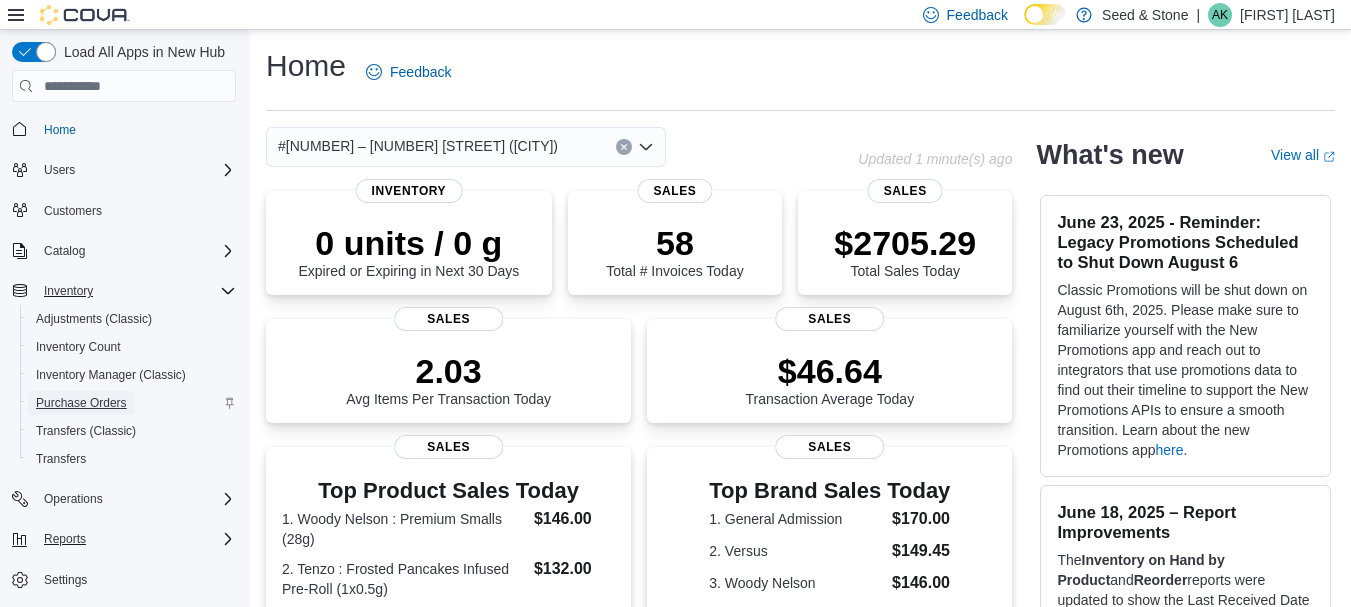click on "Purchase Orders" at bounding box center [81, 403] 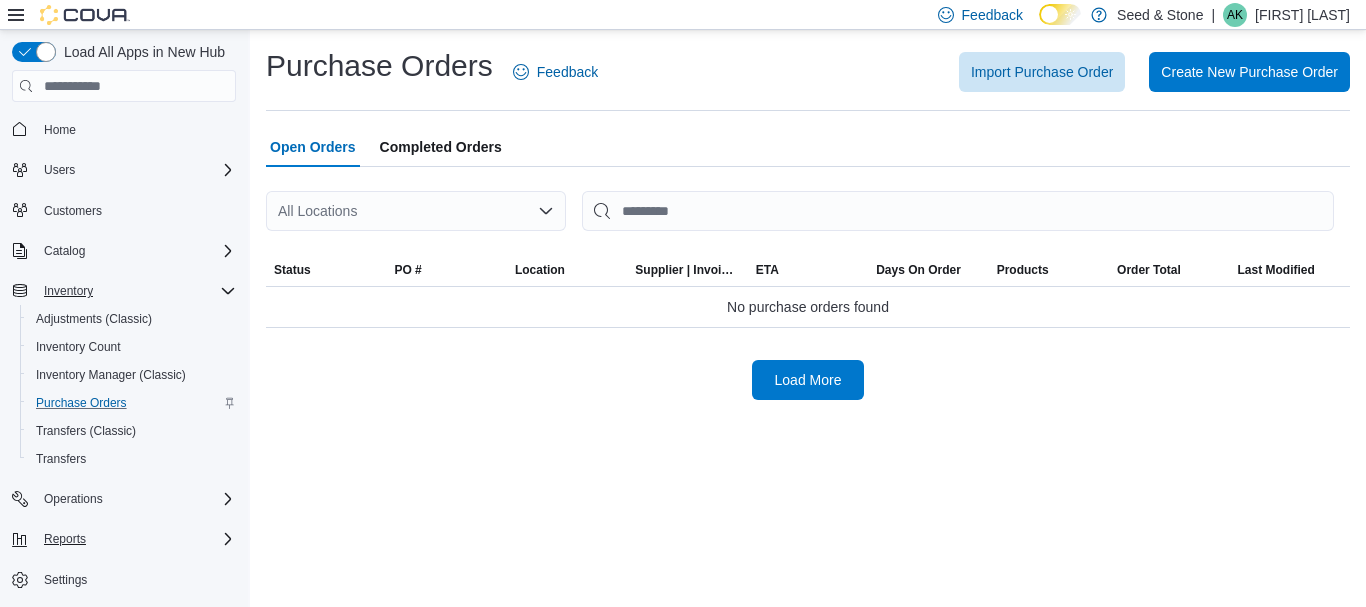 click on "All Locations" at bounding box center [416, 211] 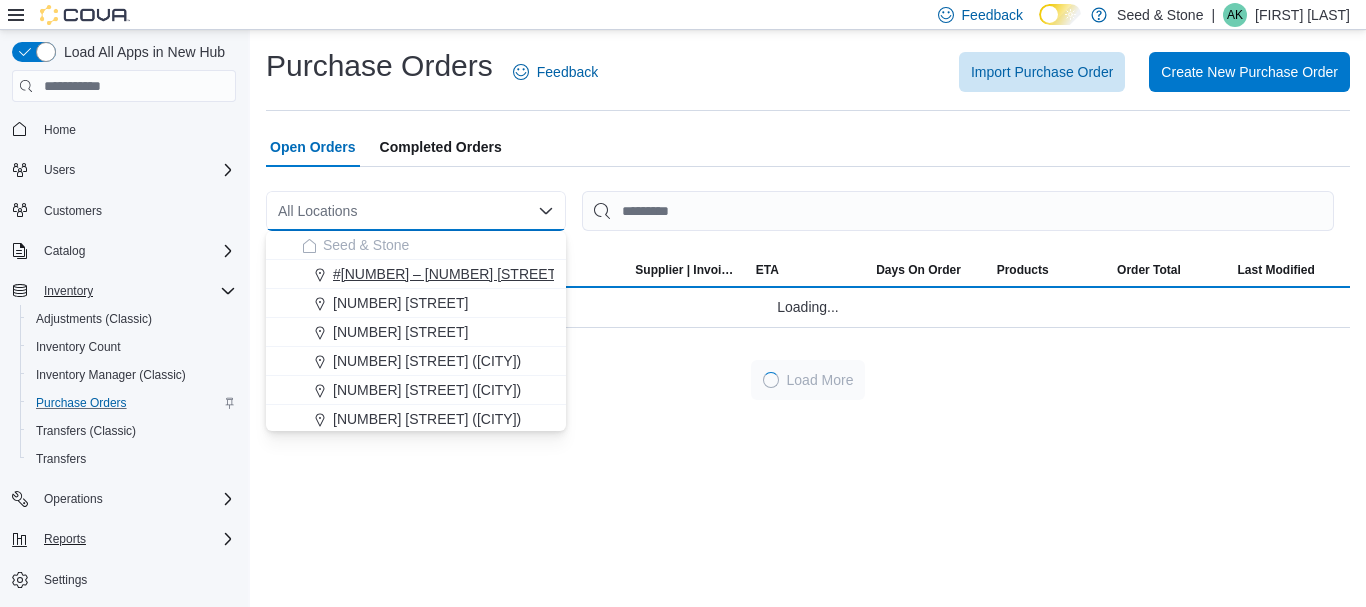 click on "#[NUMBER] – [NUMBER] [STREET] ([CITY])" at bounding box center [473, 274] 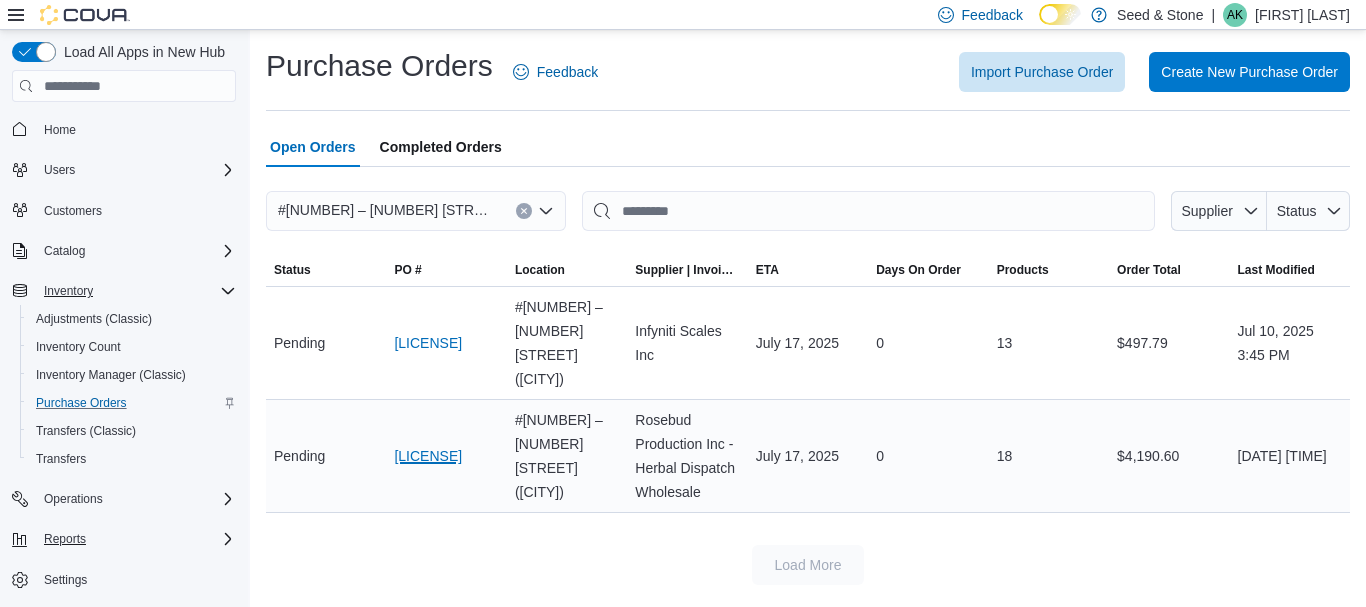 click on "Purchase Order [ORDER_ID]" at bounding box center (428, 456) 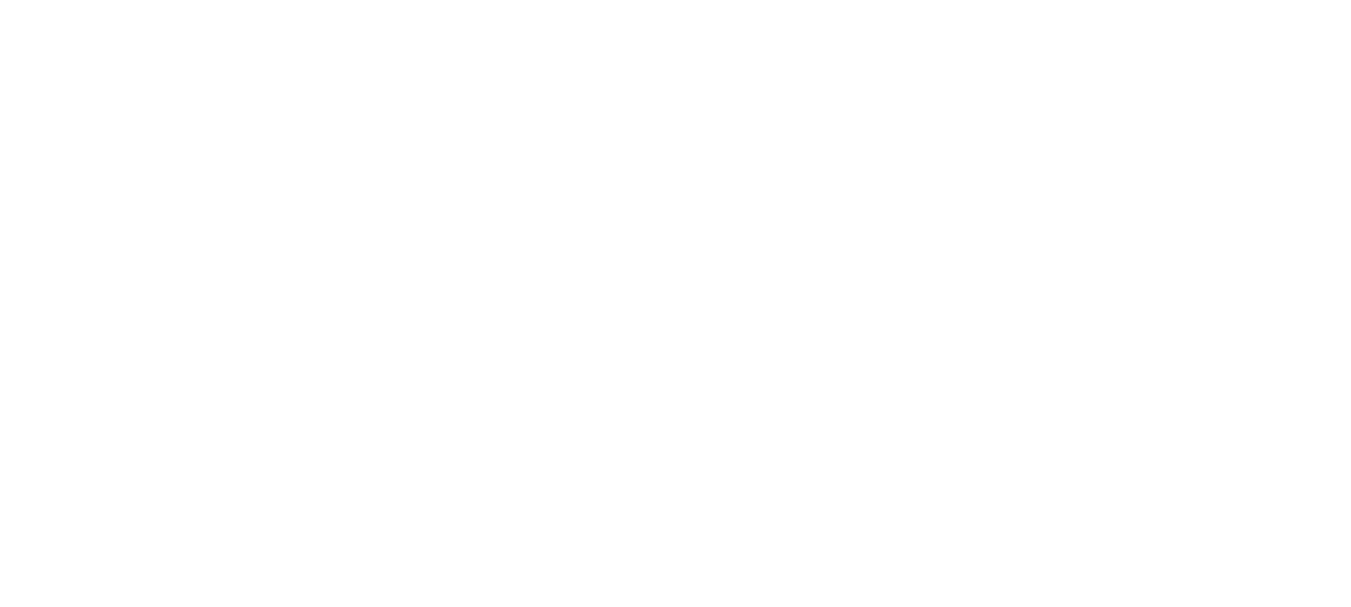 scroll, scrollTop: 0, scrollLeft: 0, axis: both 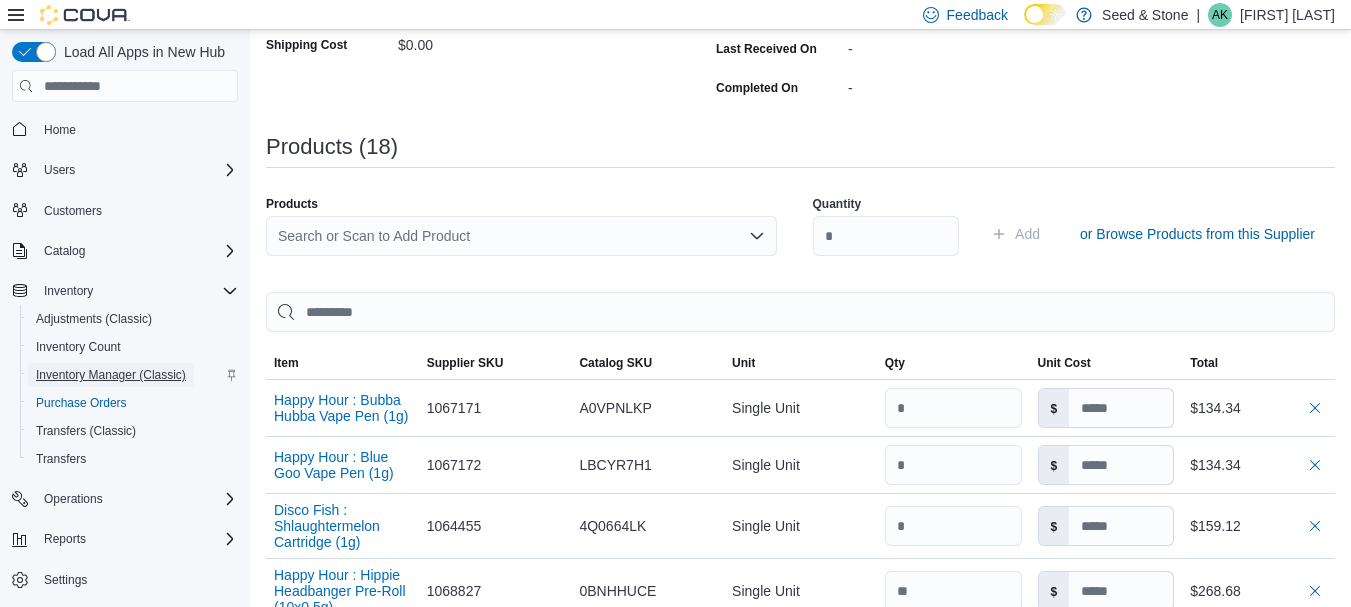 click on "Inventory Manager (Classic)" at bounding box center (111, 375) 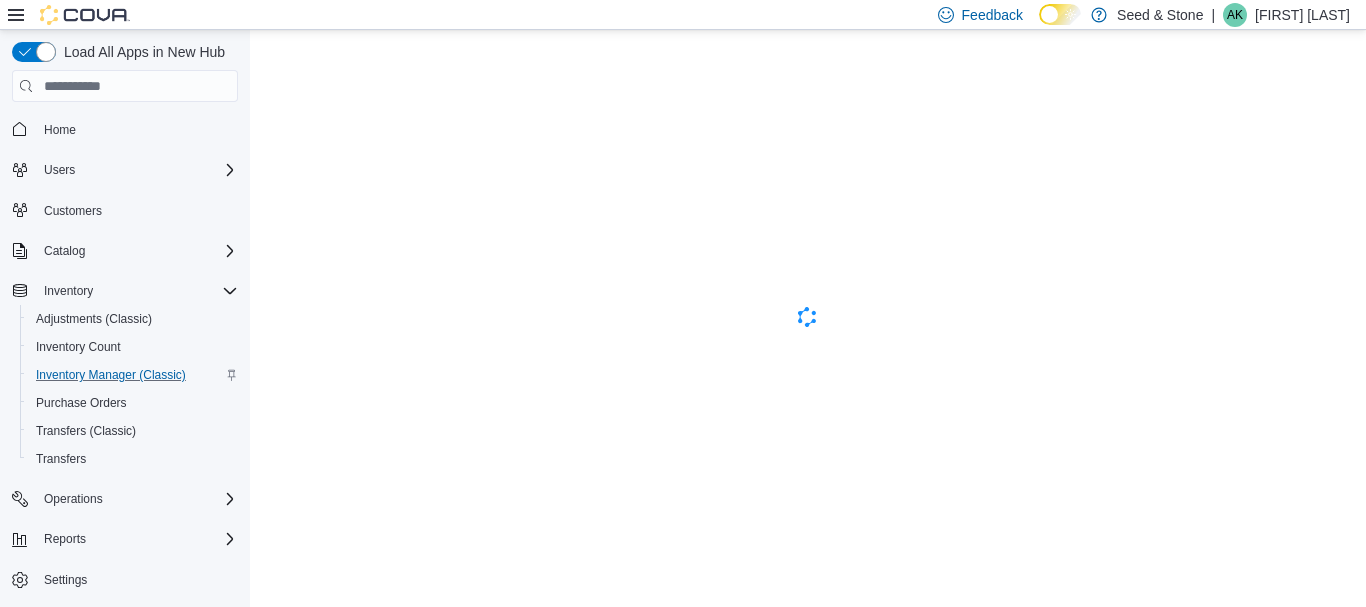 scroll, scrollTop: 0, scrollLeft: 0, axis: both 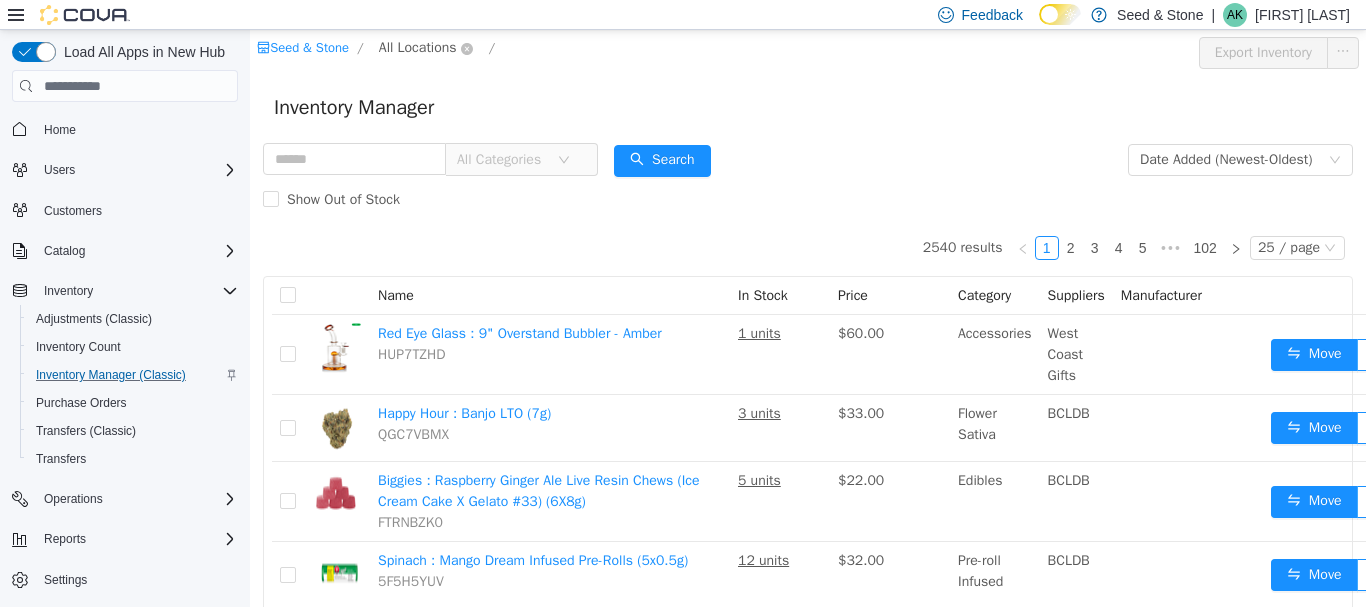 click on "All Locations" at bounding box center (418, 48) 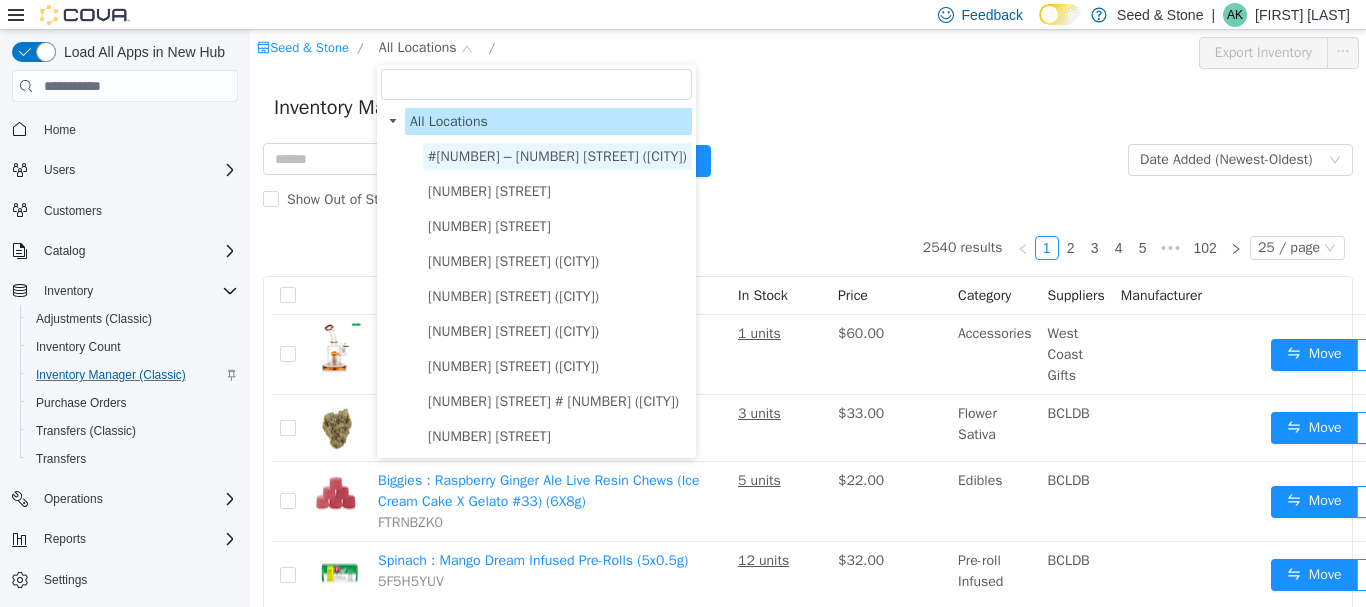 click on "#[NUMBER] – [NUMBER] [STREET] ([CITY])" at bounding box center [557, 156] 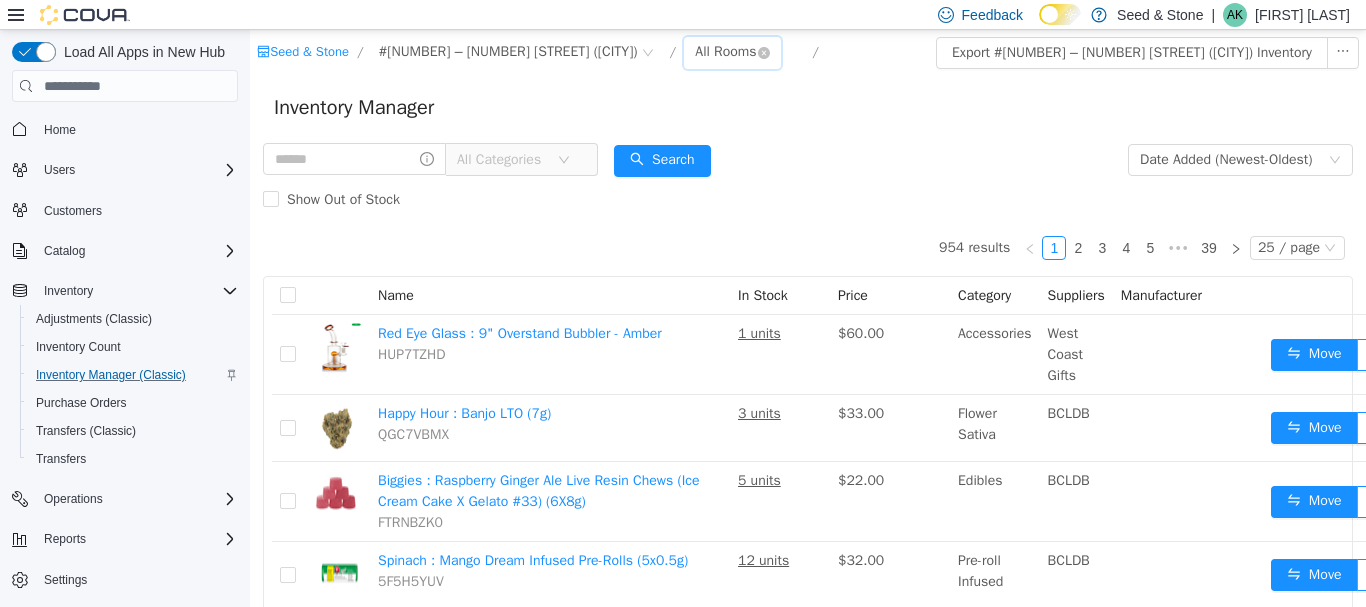 click on "All Rooms" at bounding box center [725, 52] 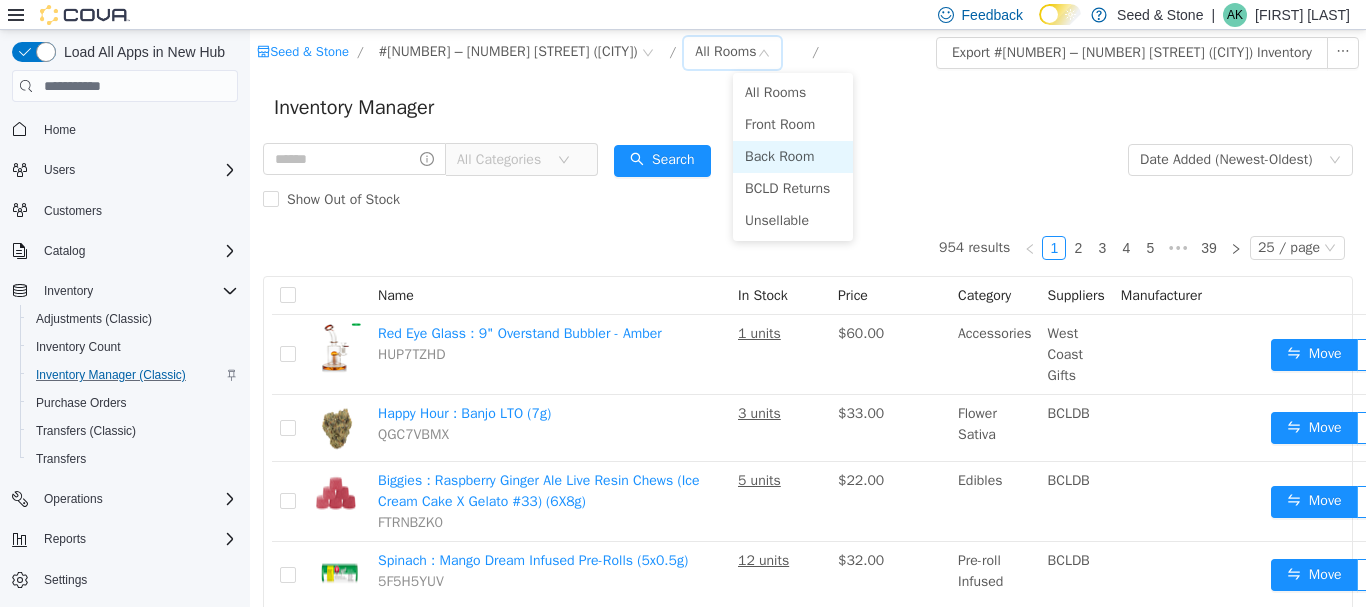 click on "Back Room" at bounding box center (793, 157) 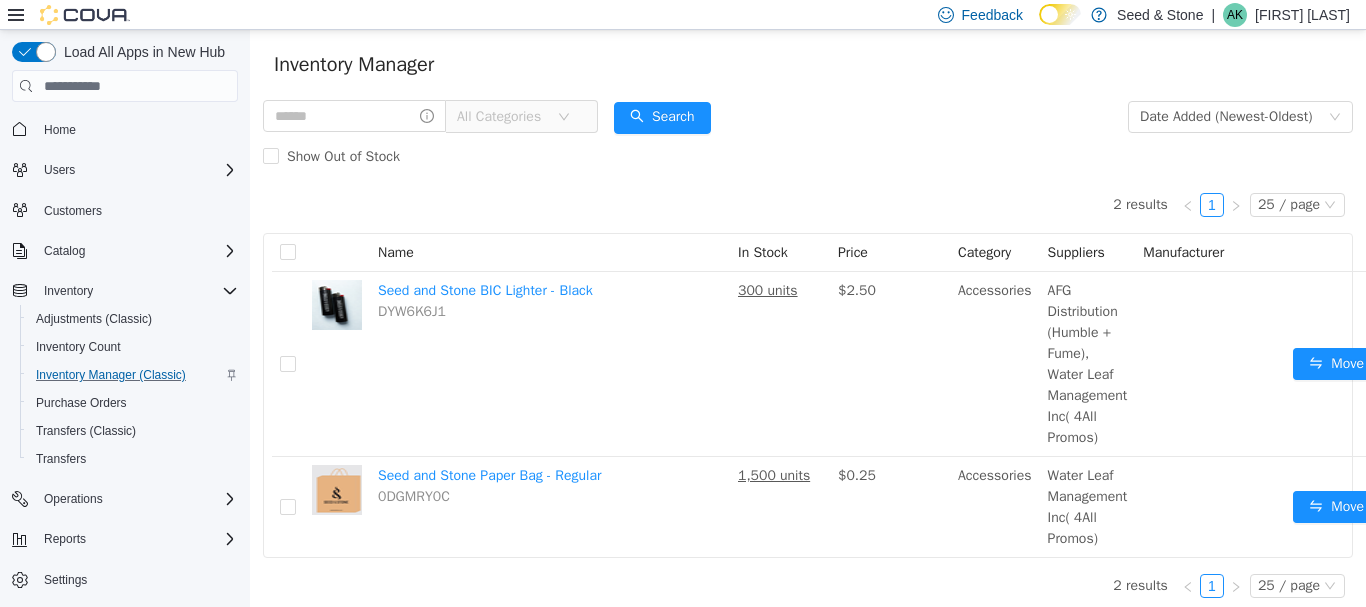 scroll, scrollTop: 66, scrollLeft: 0, axis: vertical 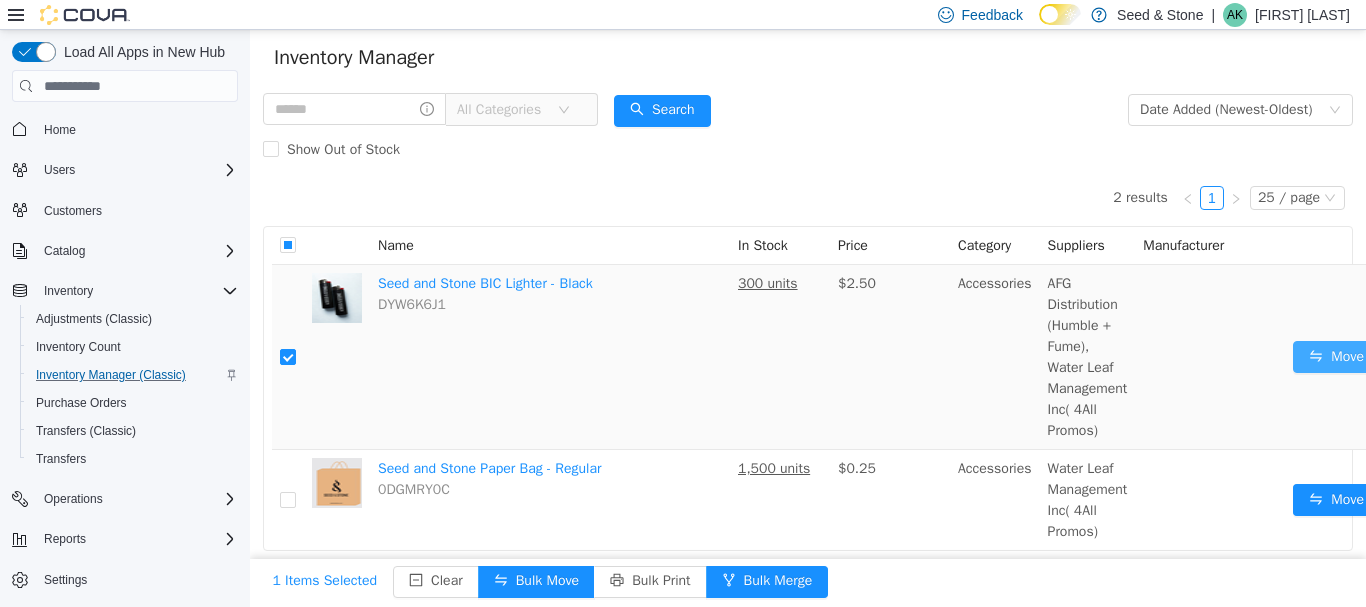 click on "Move" at bounding box center (1336, 357) 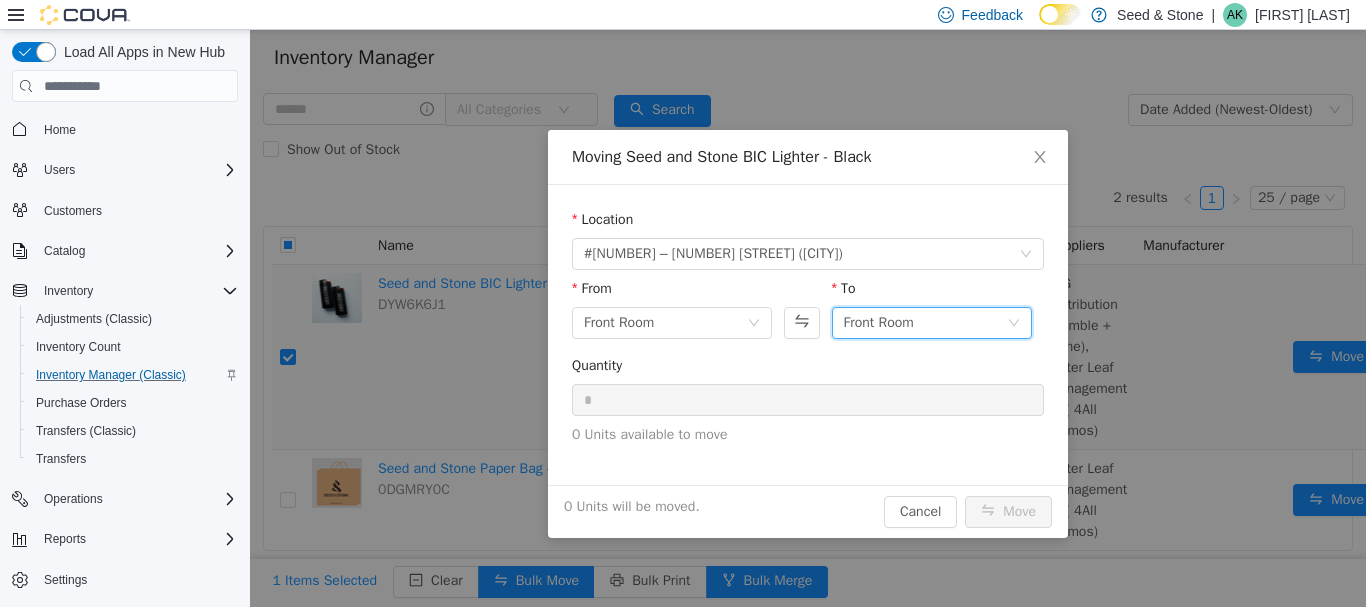 click on "Front Room" at bounding box center (879, 323) 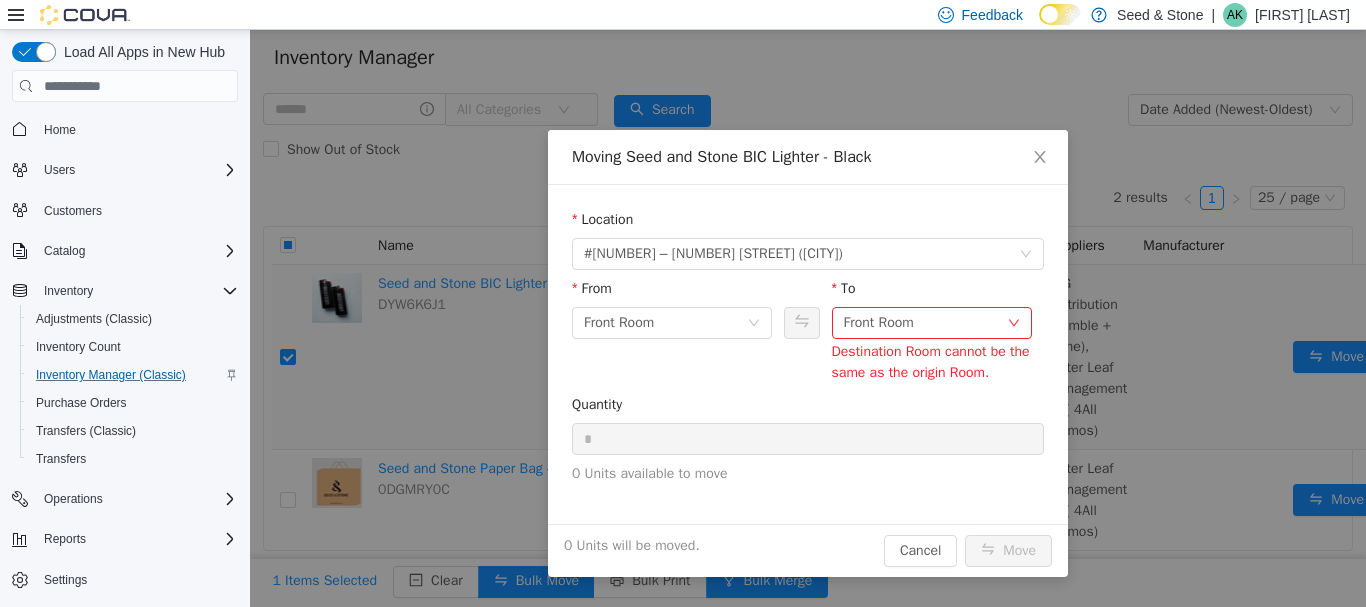 click on "Location #[NUMBER] – [NUMBER] [STREET] ([CITY]) From Front Room   To Front Room Destination Room cannot be the same as the origin Room. Quantity * 0 Units available to move" 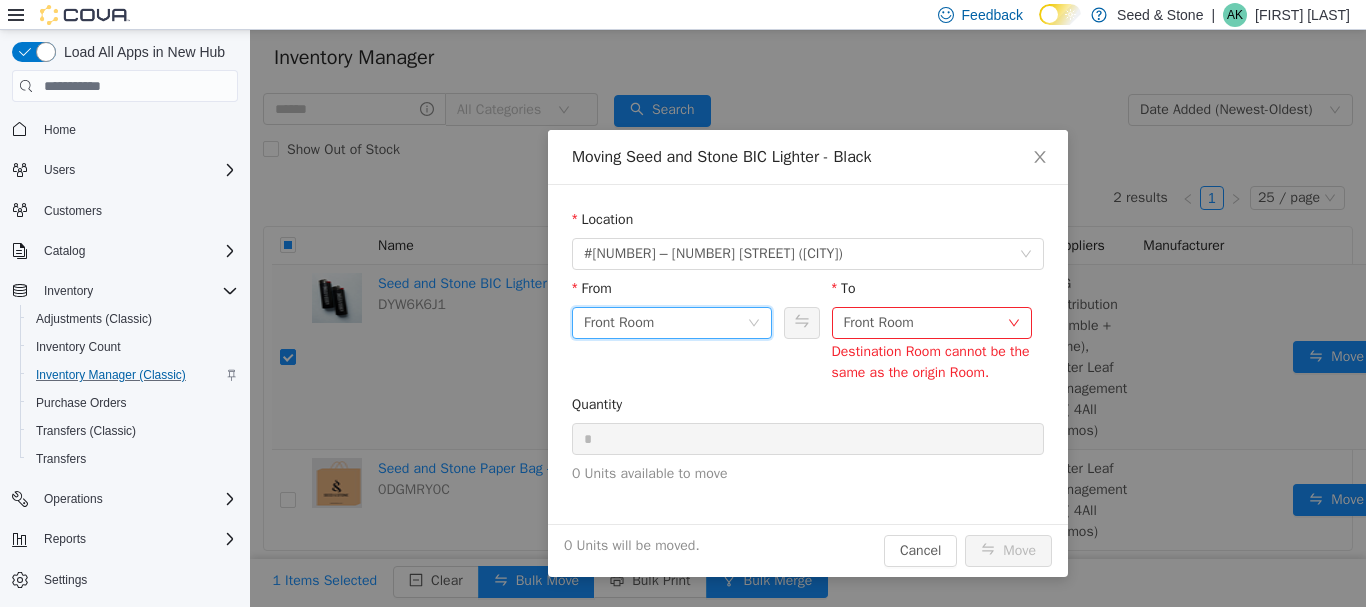 click on "Front Room" at bounding box center (619, 323) 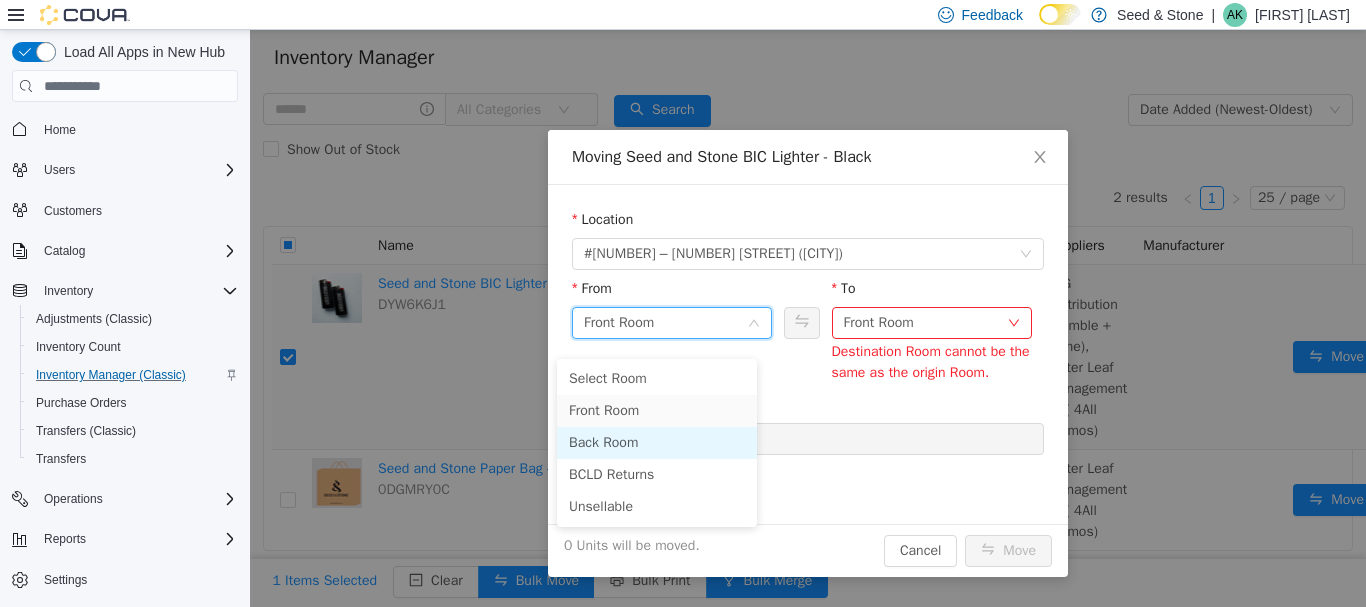 click on "Back Room" at bounding box center [657, 443] 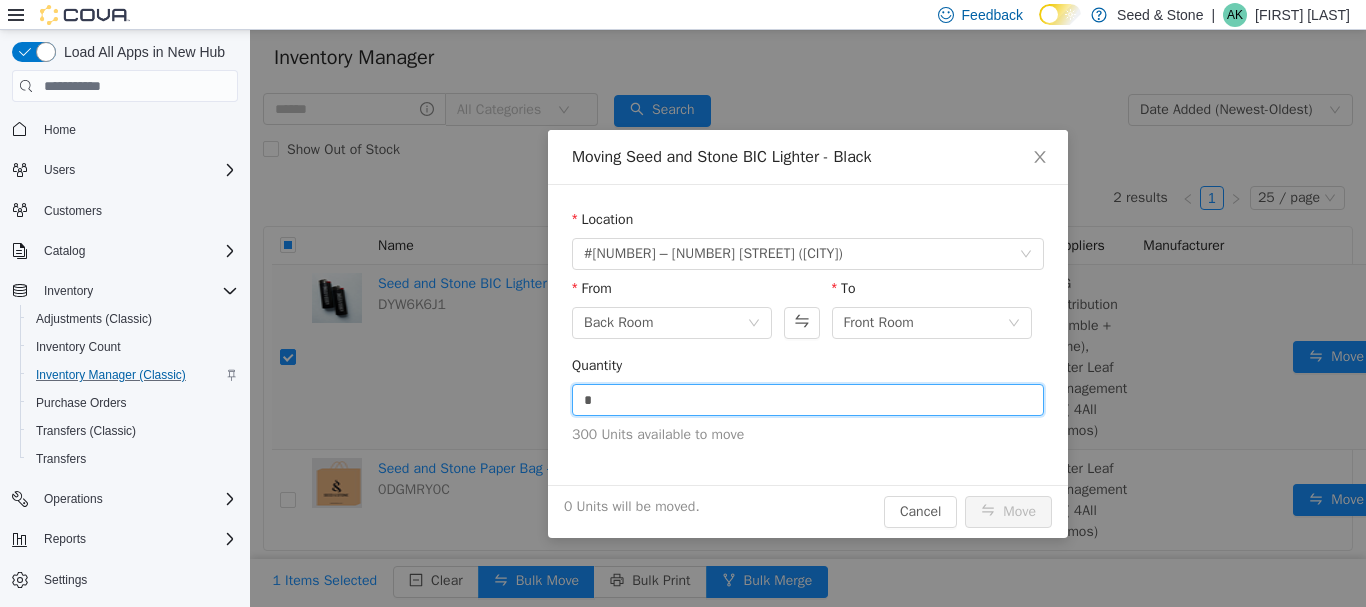 click on "*" at bounding box center [808, 400] 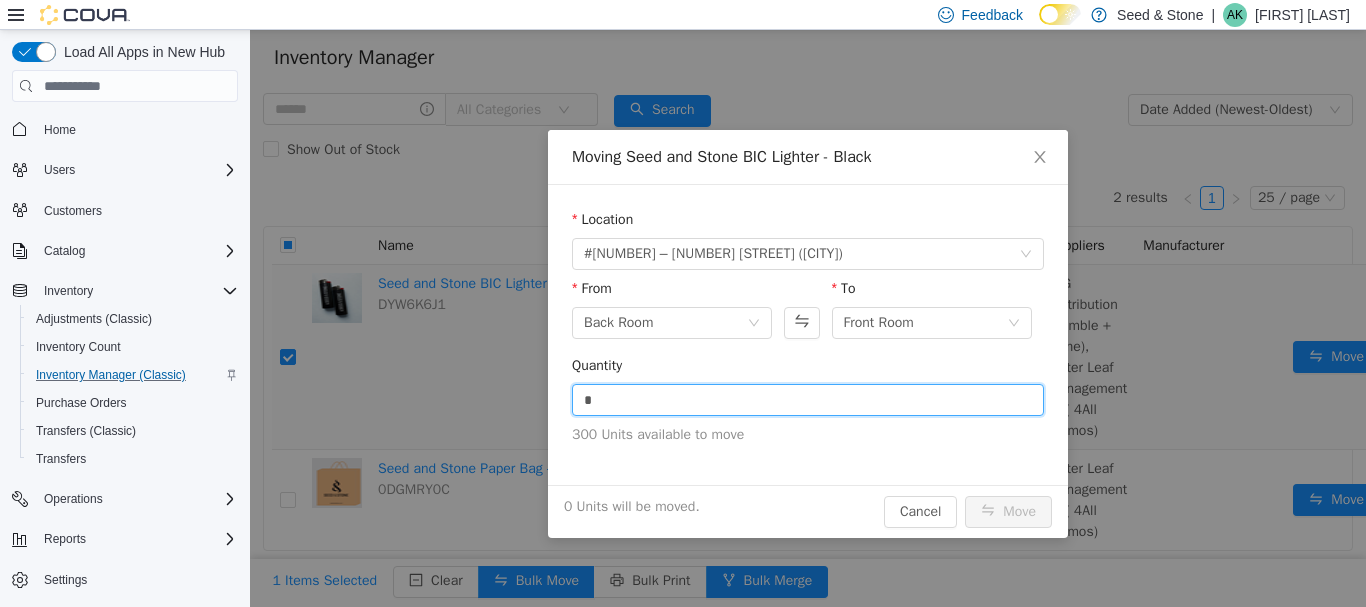 drag, startPoint x: 729, startPoint y: 409, endPoint x: 550, endPoint y: 393, distance: 179.71365 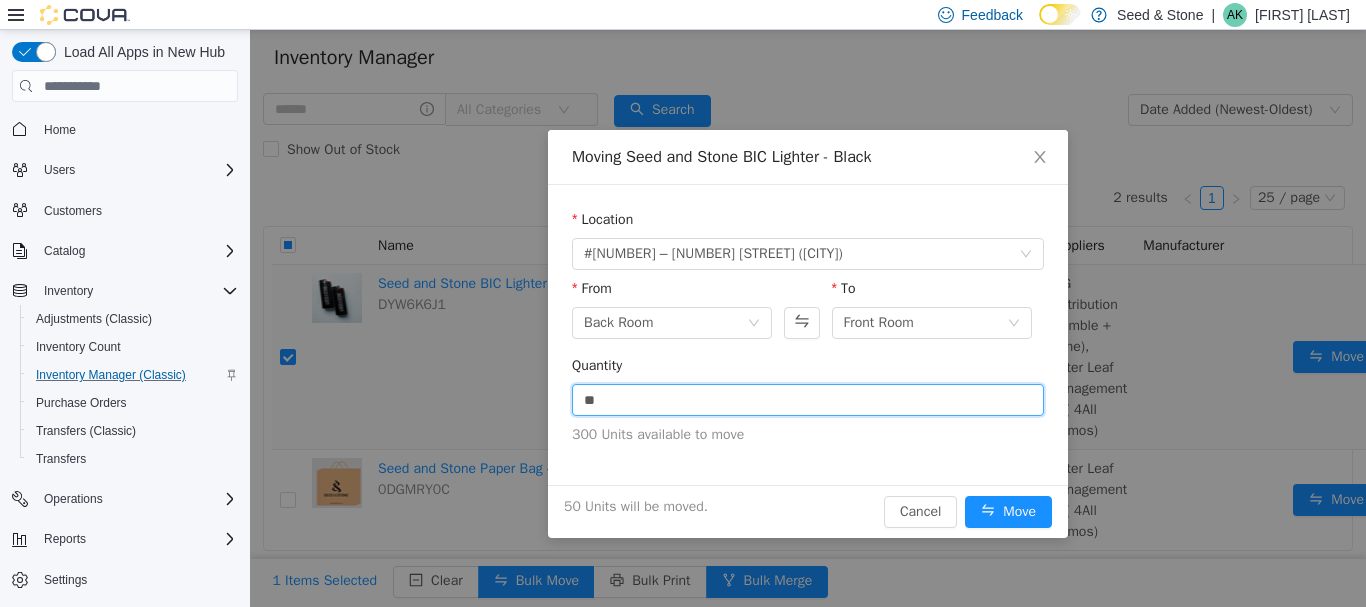 type on "**" 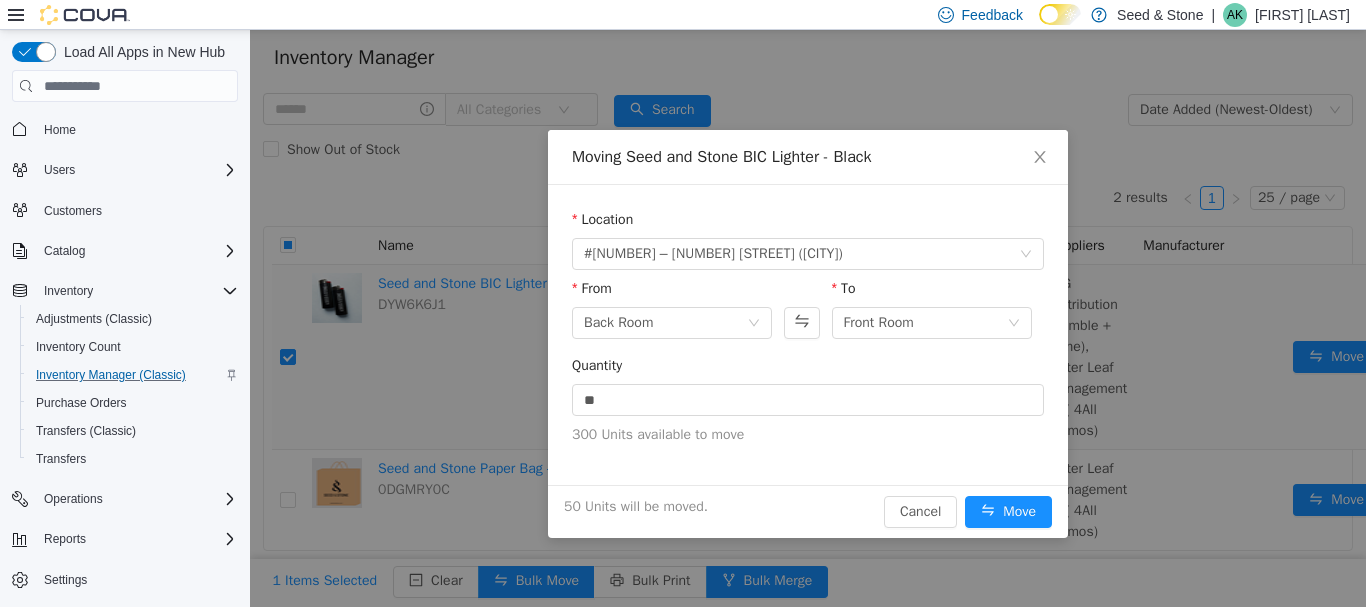click on "Quantity ** 300 Units available to move" at bounding box center (808, 408) 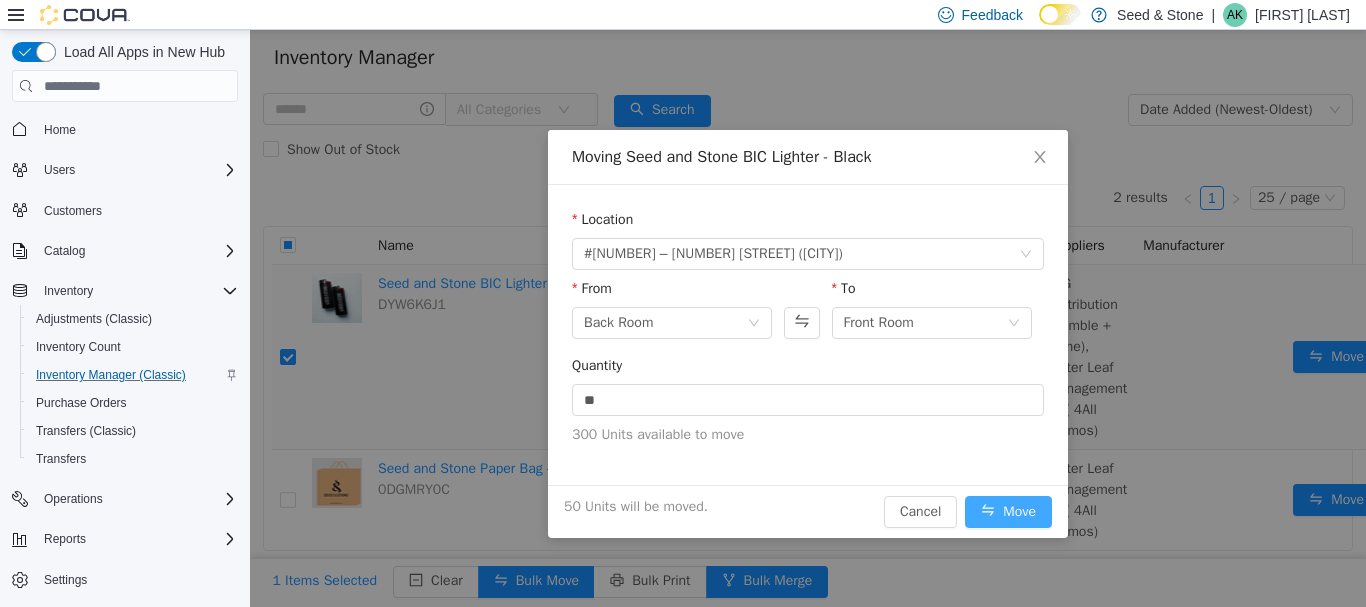 click on "Move" at bounding box center [1008, 512] 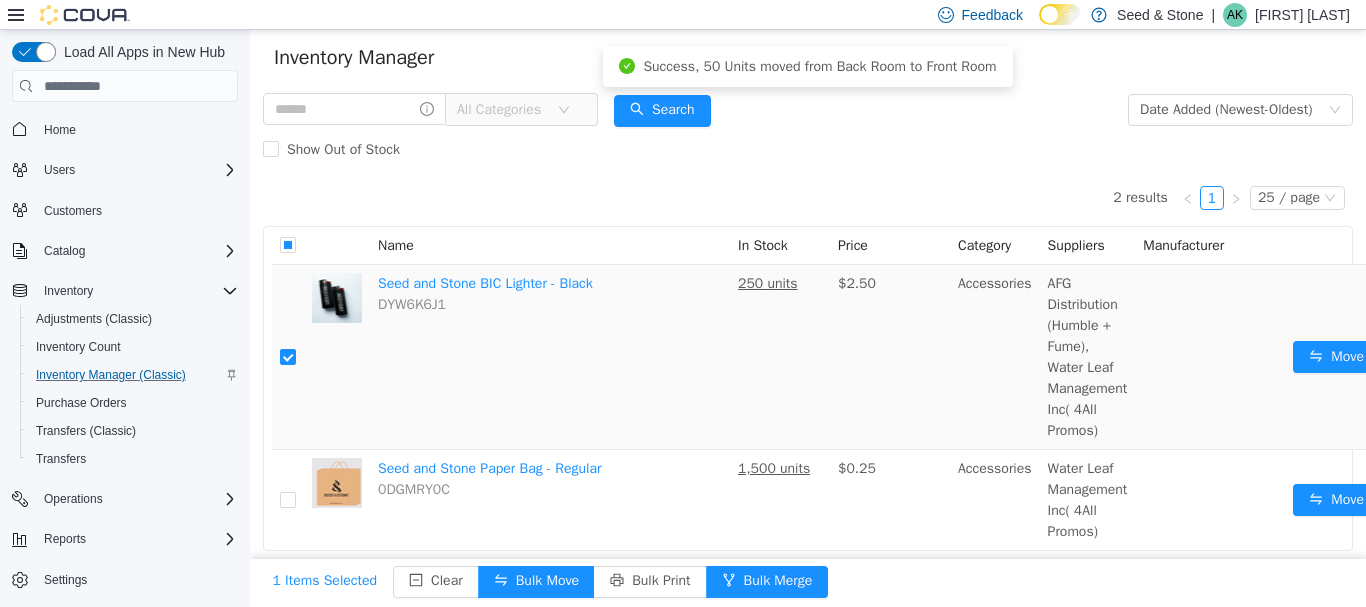 scroll, scrollTop: 66, scrollLeft: 0, axis: vertical 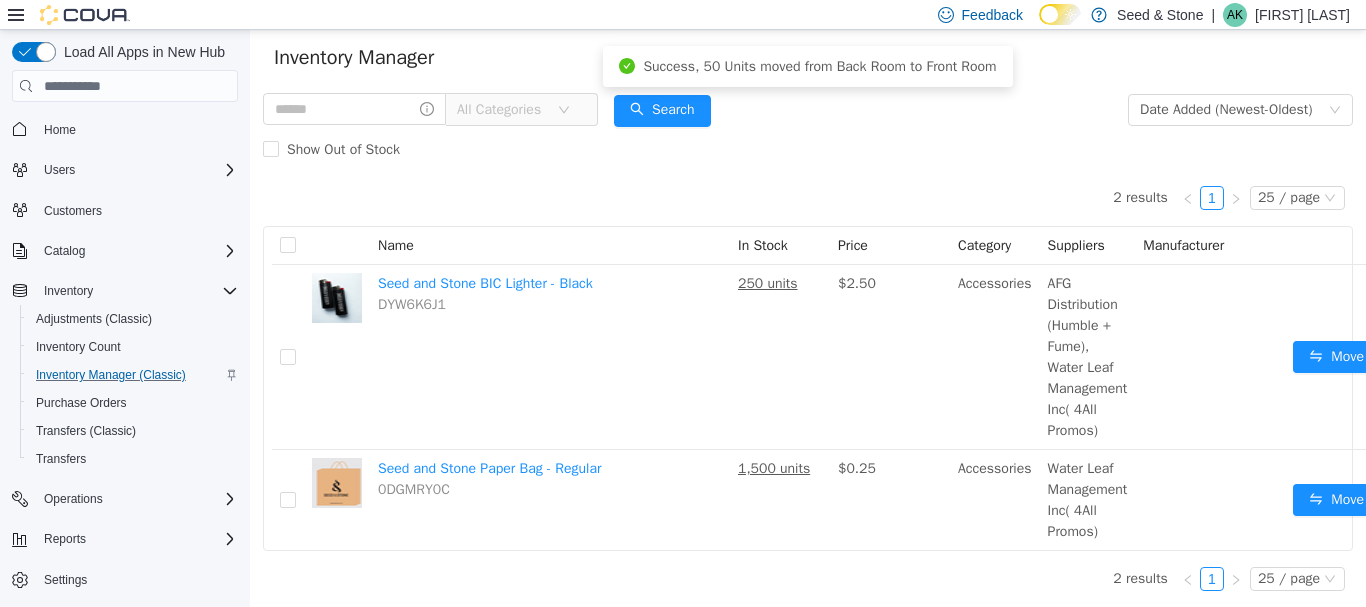 click on "2 results 1 25 / page Name In Stock Price Category Suppliers Manufacturer Seed and Stone BIC Lighter  - Black DYW6K6J1 250 units $2.50 Accessories AFG Distribution (Humble + Fume), Water Leaf Management Inc( 4All Promos) Move Seed and Stone Paper Bag - Regular 0DGMRY0C 1,500 units $0.25 Accessories Water Leaf Management Inc( 4All Promos) Move 2 results 1 25 / page" at bounding box center [808, 360] 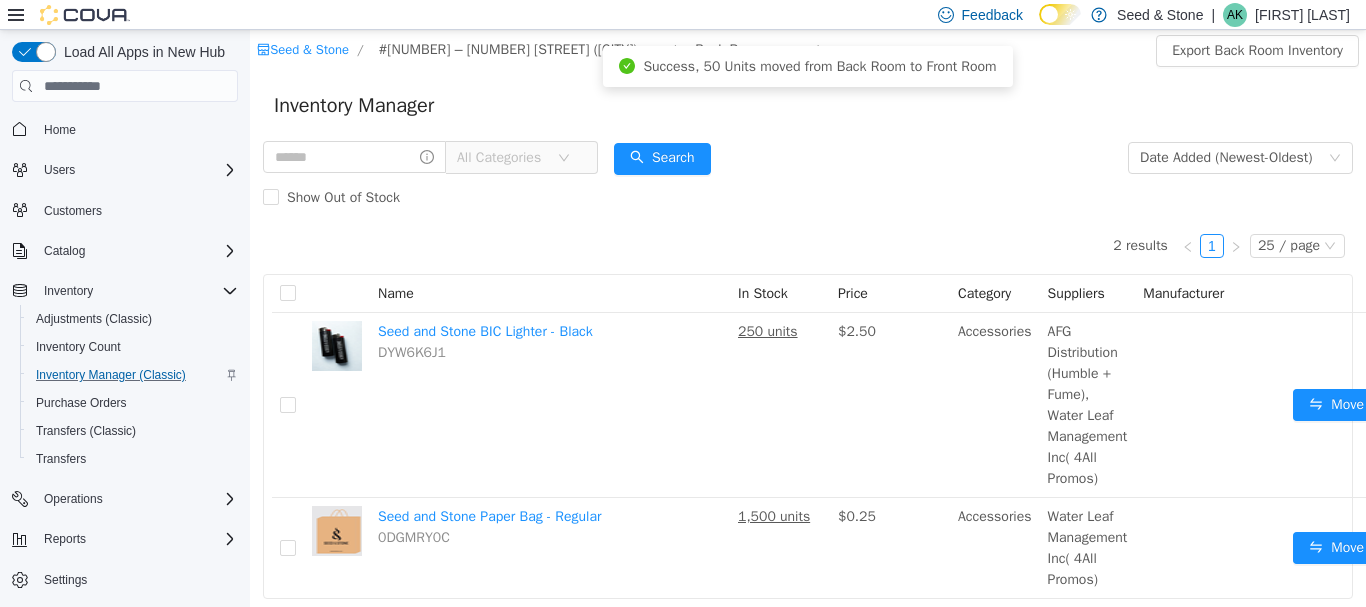 scroll, scrollTop: 0, scrollLeft: 0, axis: both 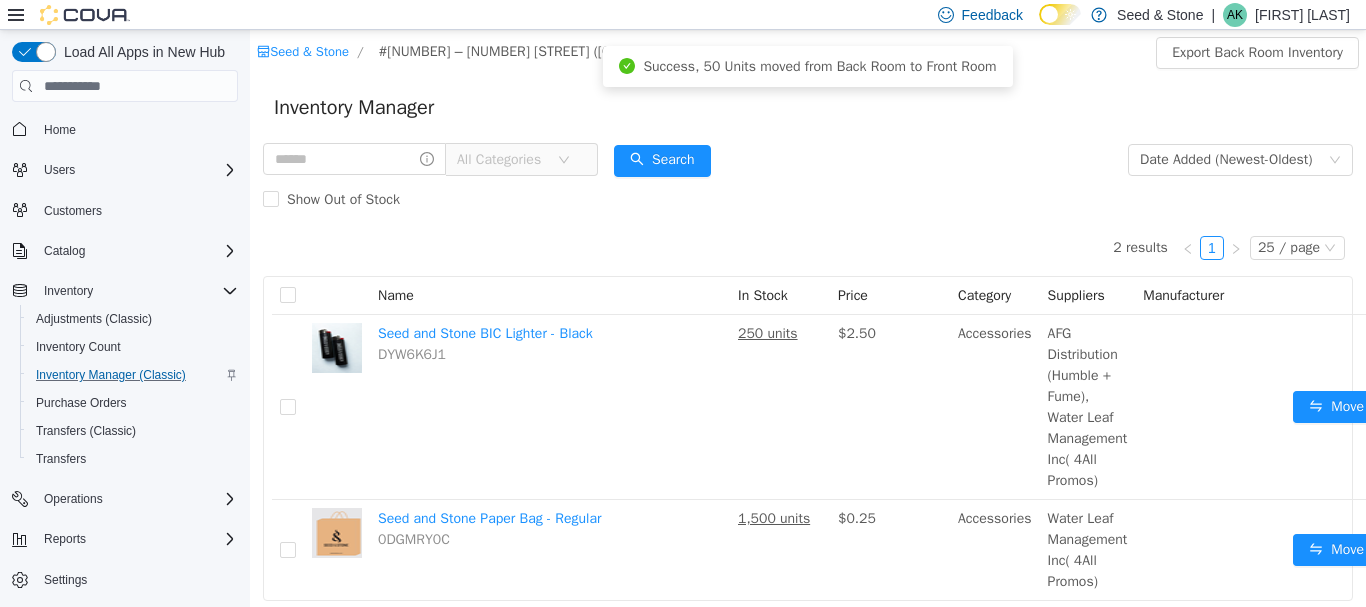 click on "Inventory Manager" at bounding box center (808, 108) 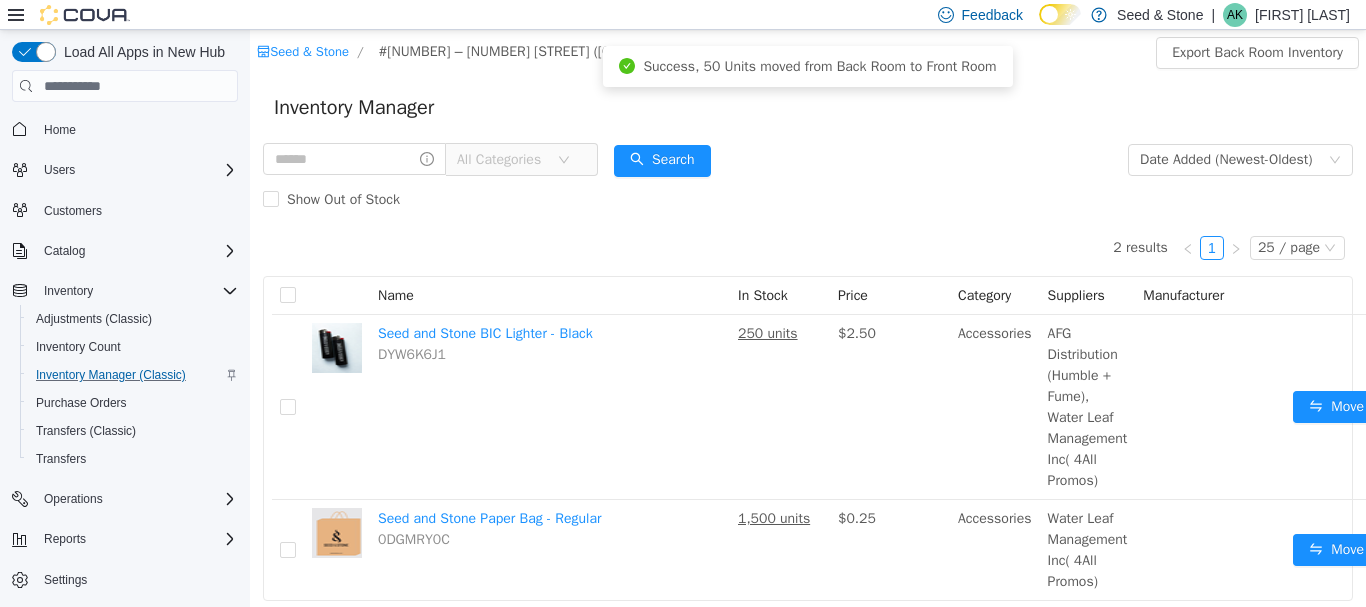 click on "All Categories Date Added (Newest-Oldest) Search Show Out of Stock" at bounding box center (808, 180) 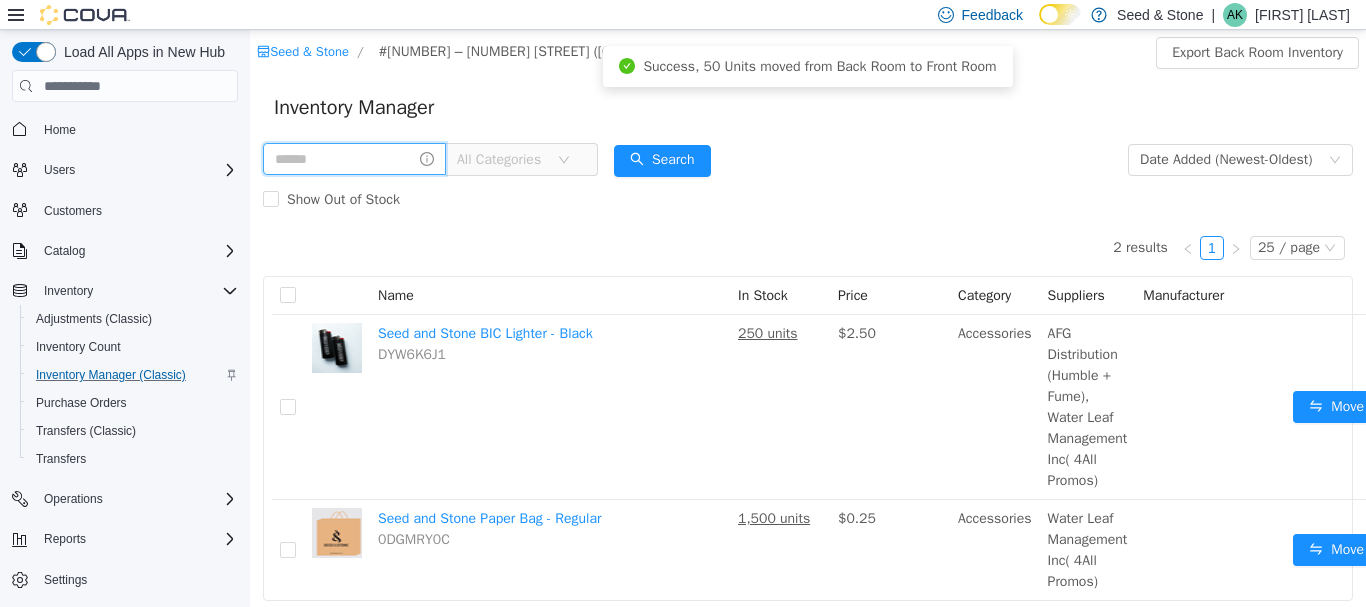 click at bounding box center (354, 159) 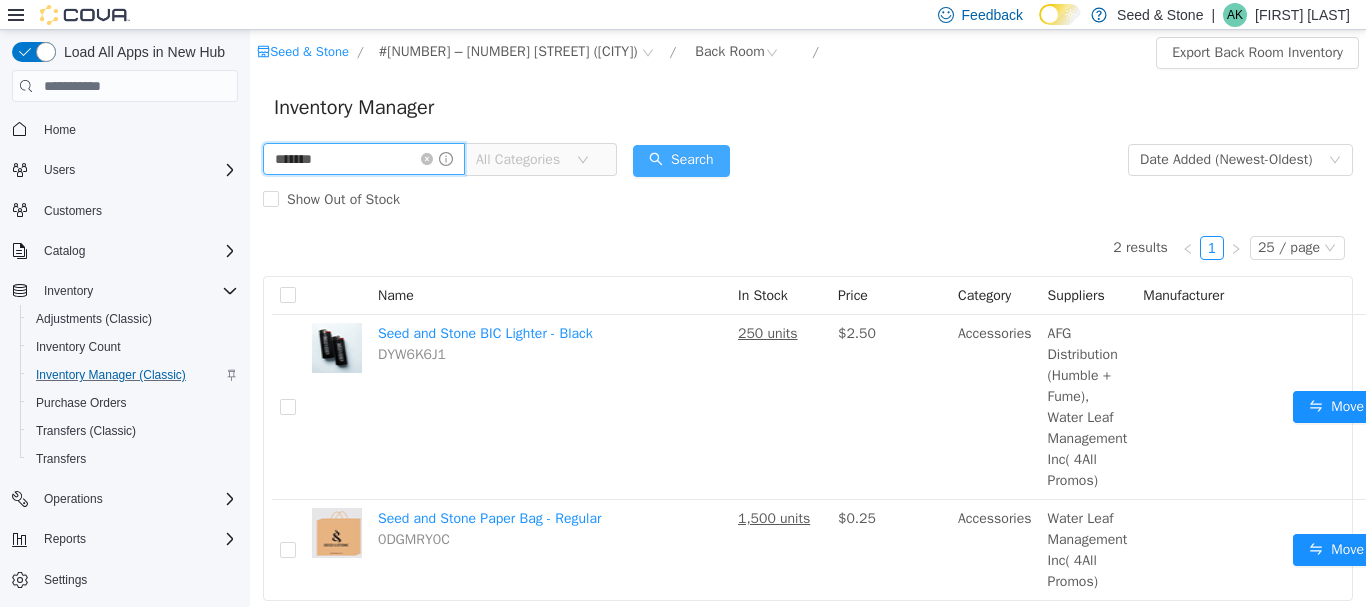 type on "*******" 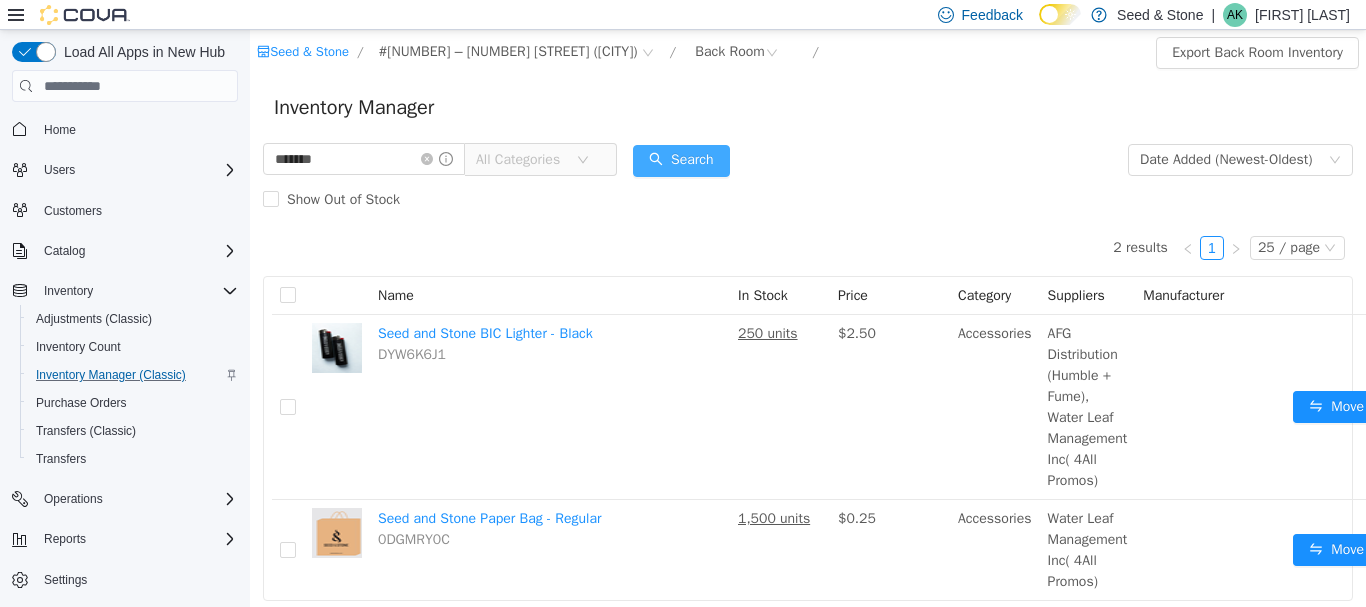 click on "Search" at bounding box center (681, 161) 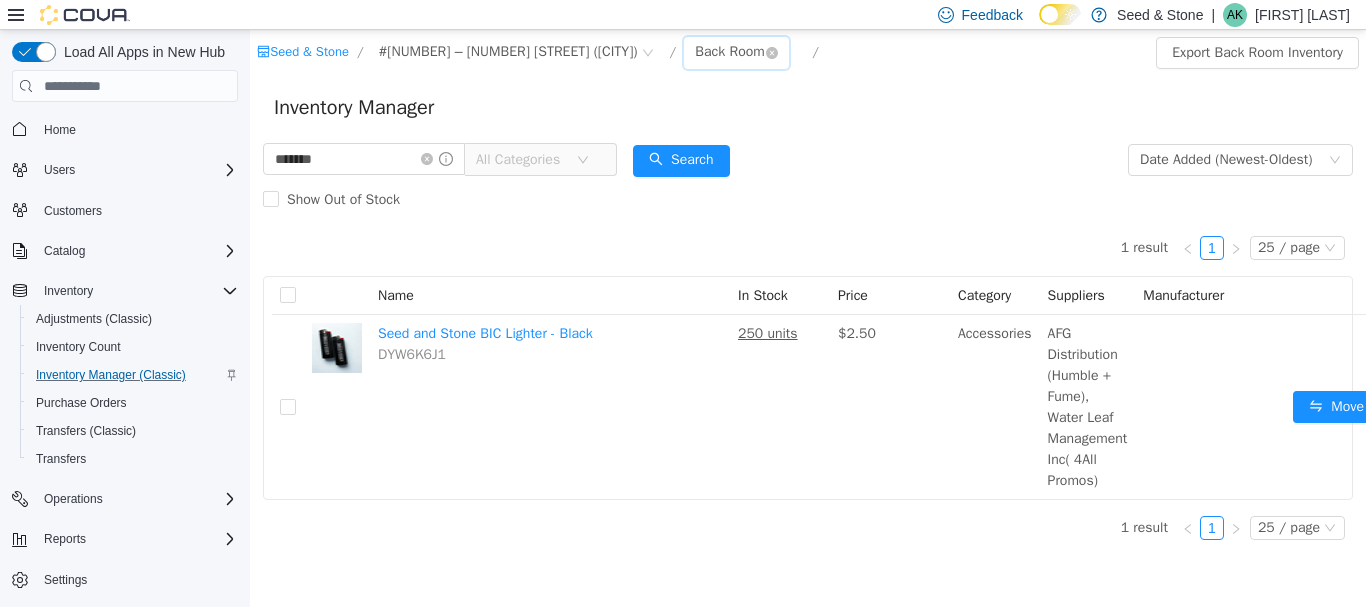 click on "Back Room" at bounding box center [729, 52] 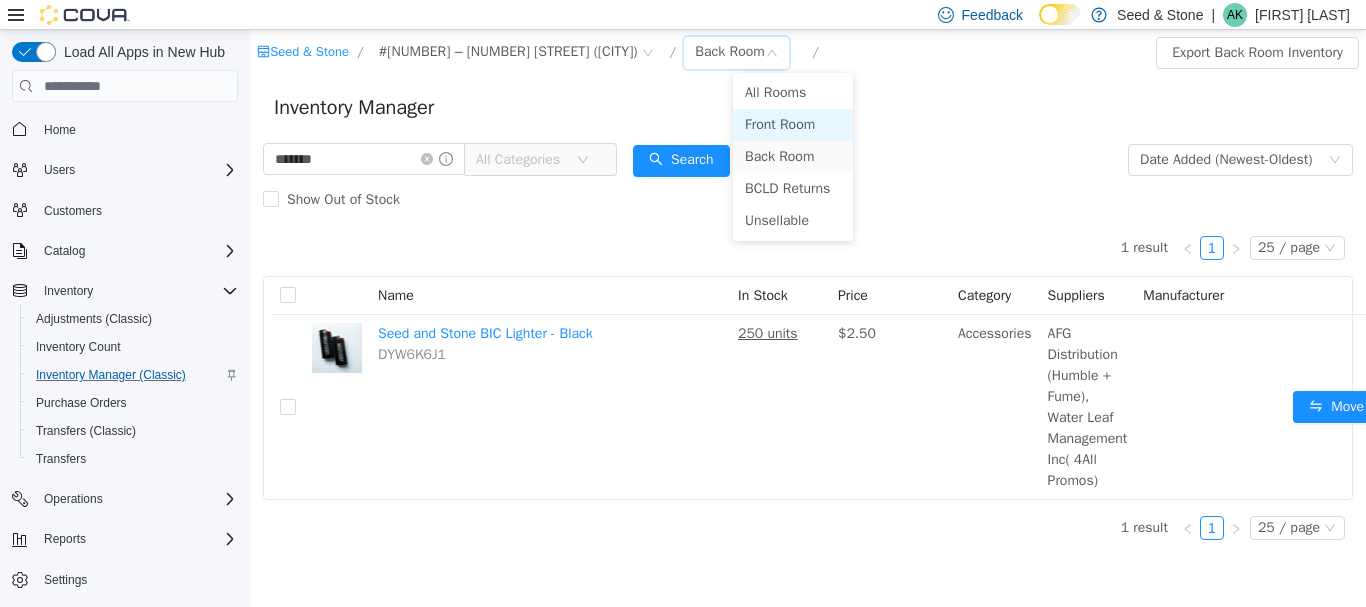 click on "Front Room" at bounding box center (793, 125) 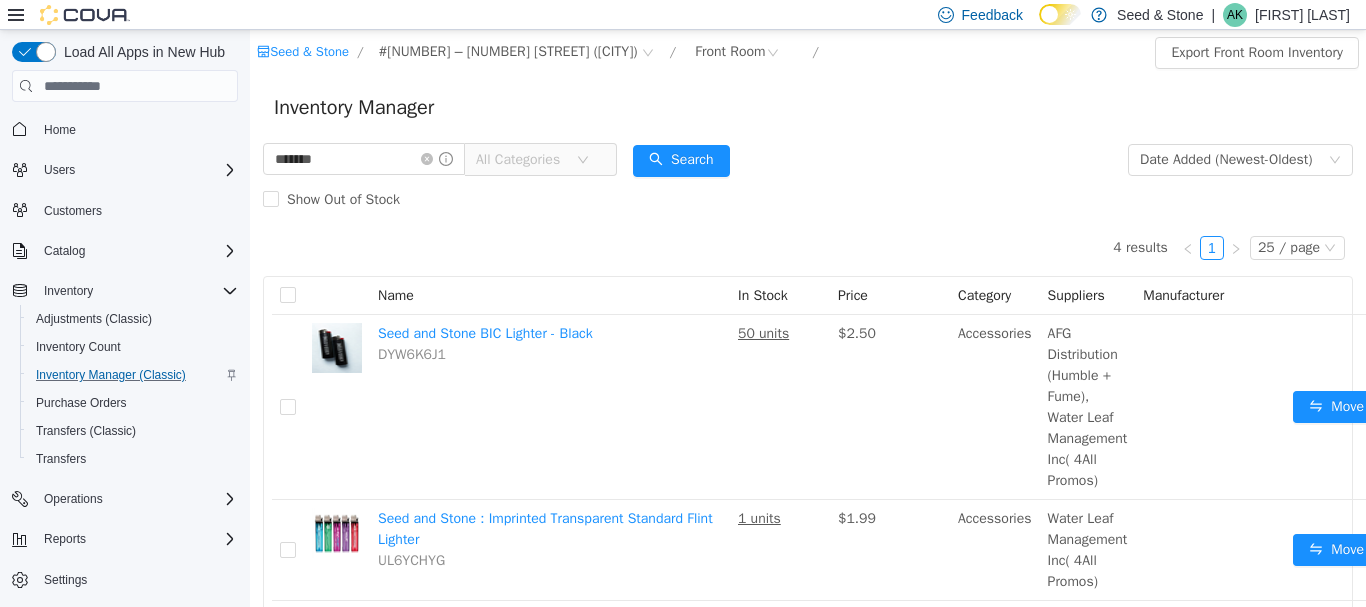 click on "******* All Categories Date Added (Newest-Oldest) Search Show Out of Stock" at bounding box center [808, 180] 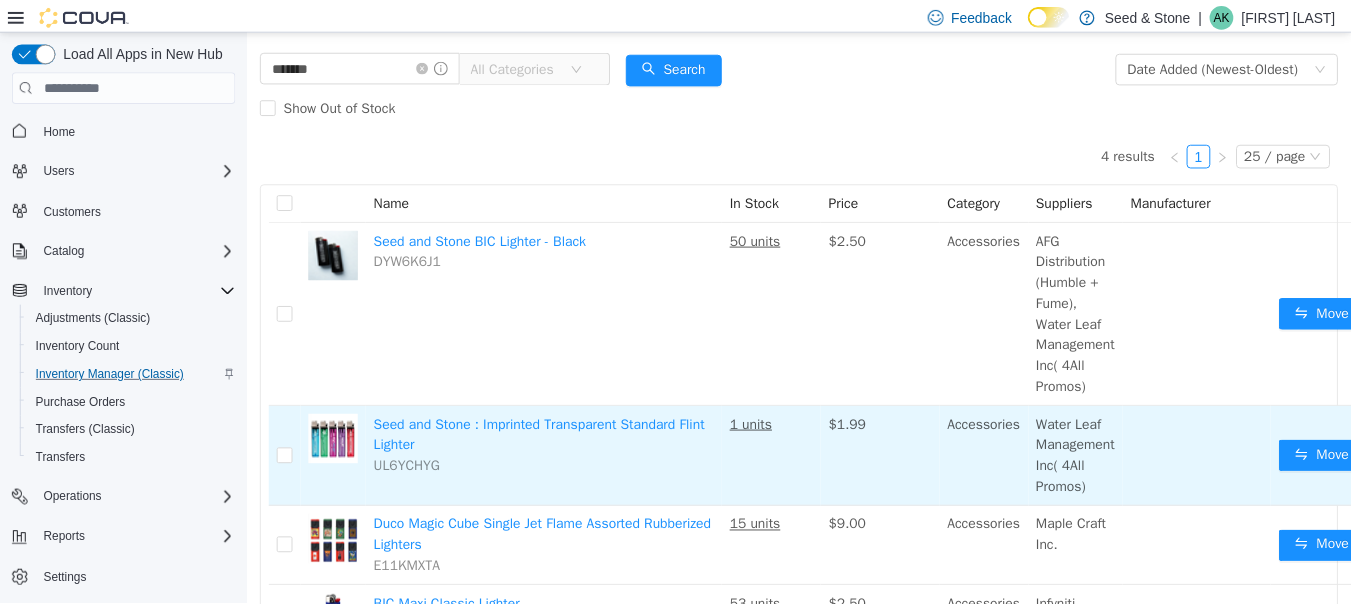 scroll, scrollTop: 0, scrollLeft: 0, axis: both 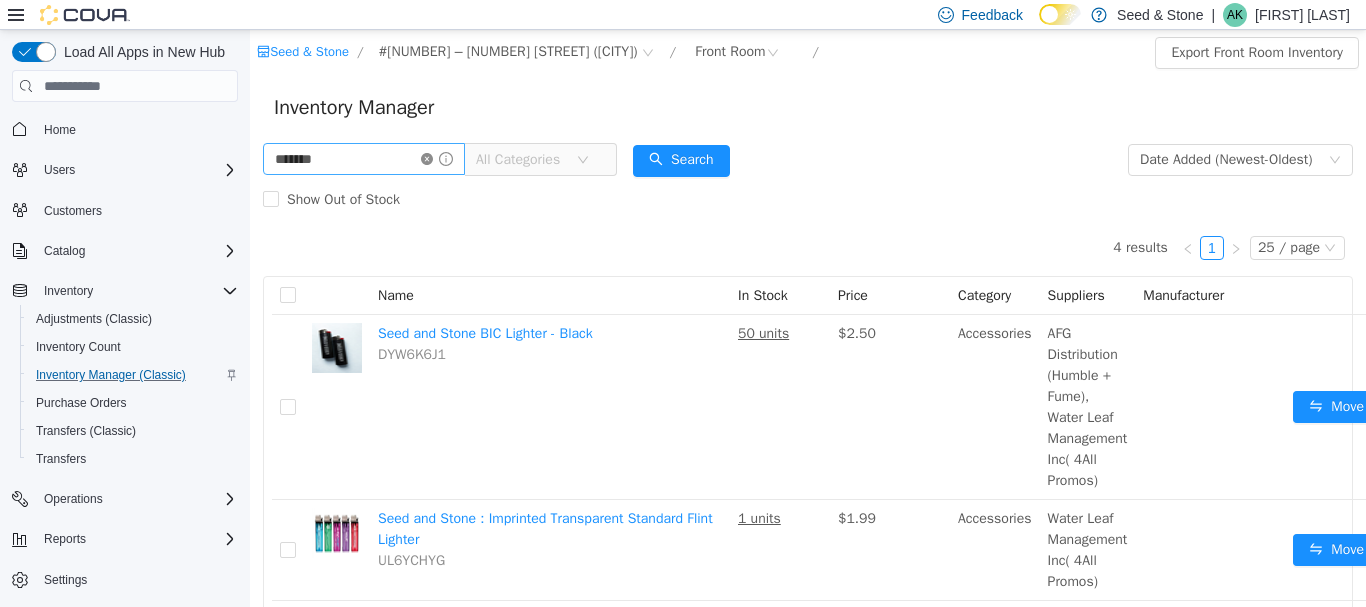 click 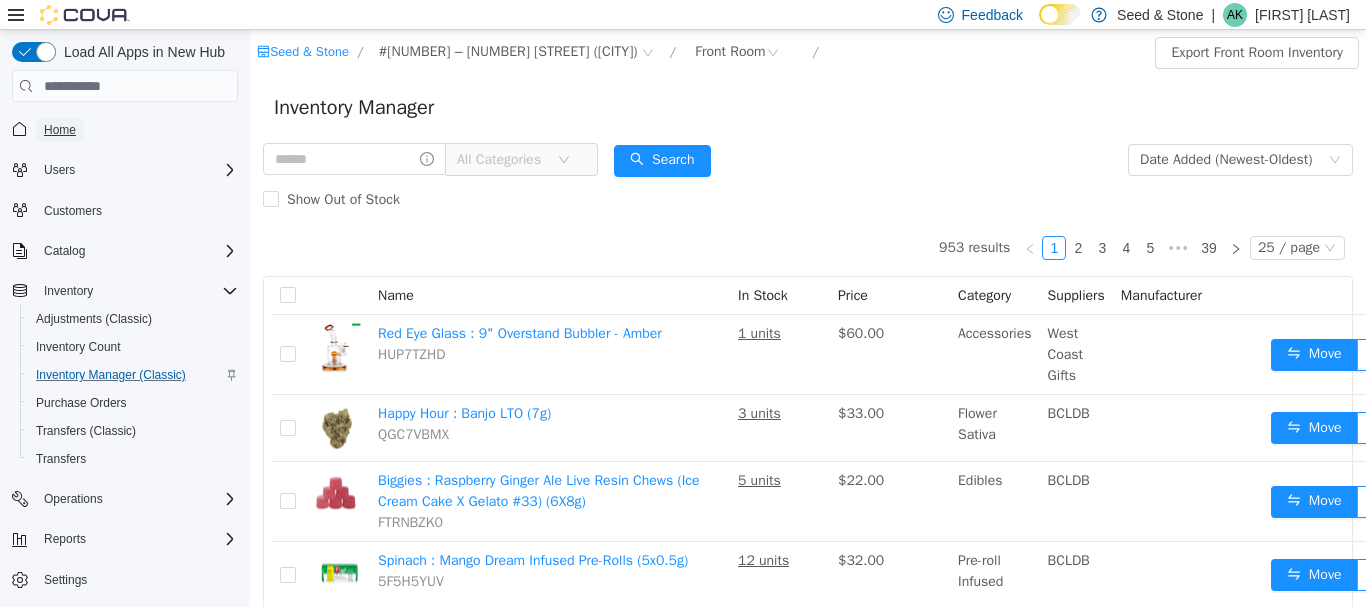 click on "Home" at bounding box center (60, 130) 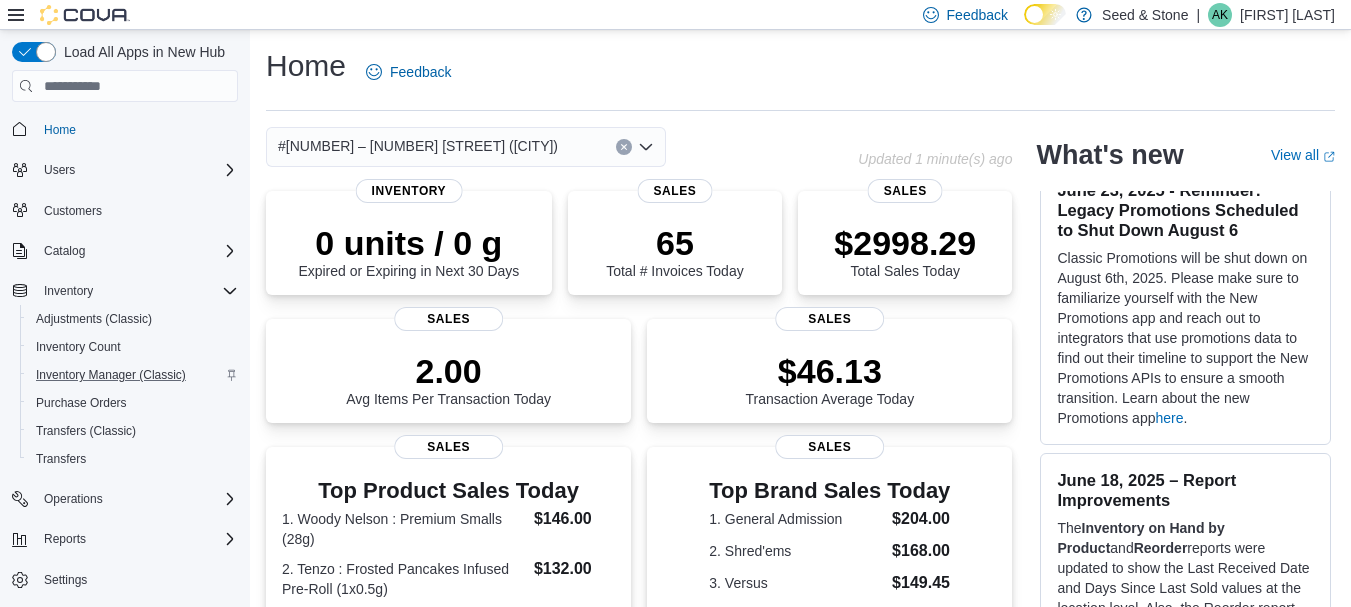 scroll, scrollTop: 0, scrollLeft: 0, axis: both 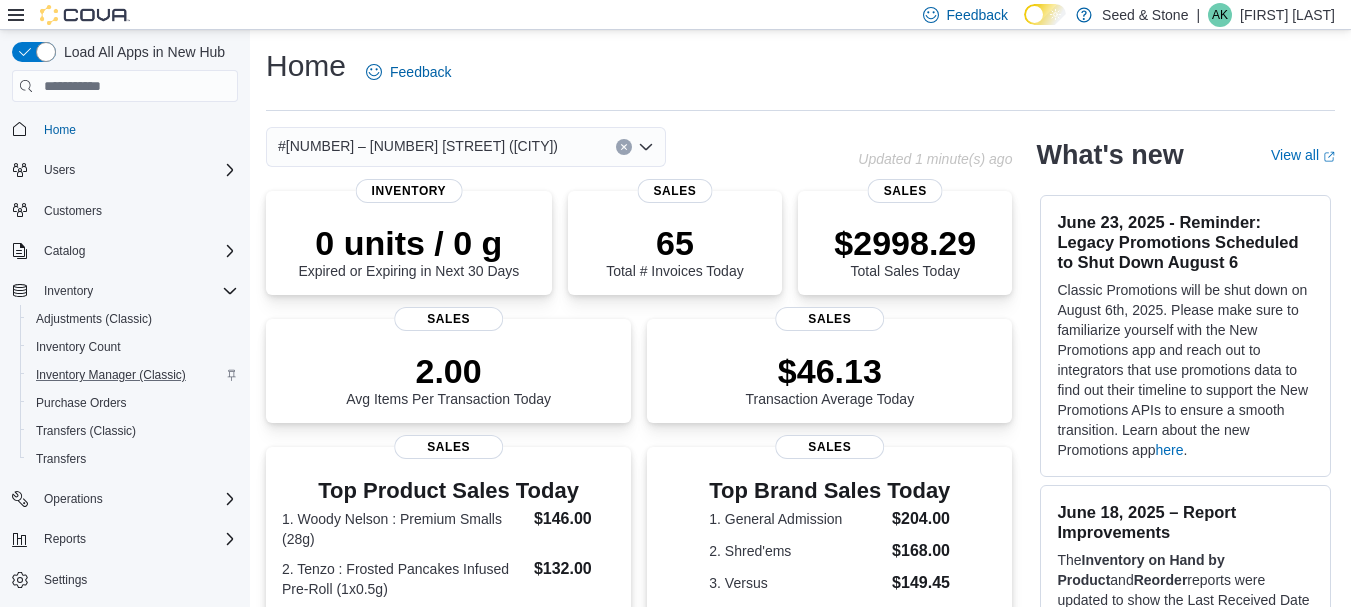 click on "Home Feedback" at bounding box center (800, 72) 